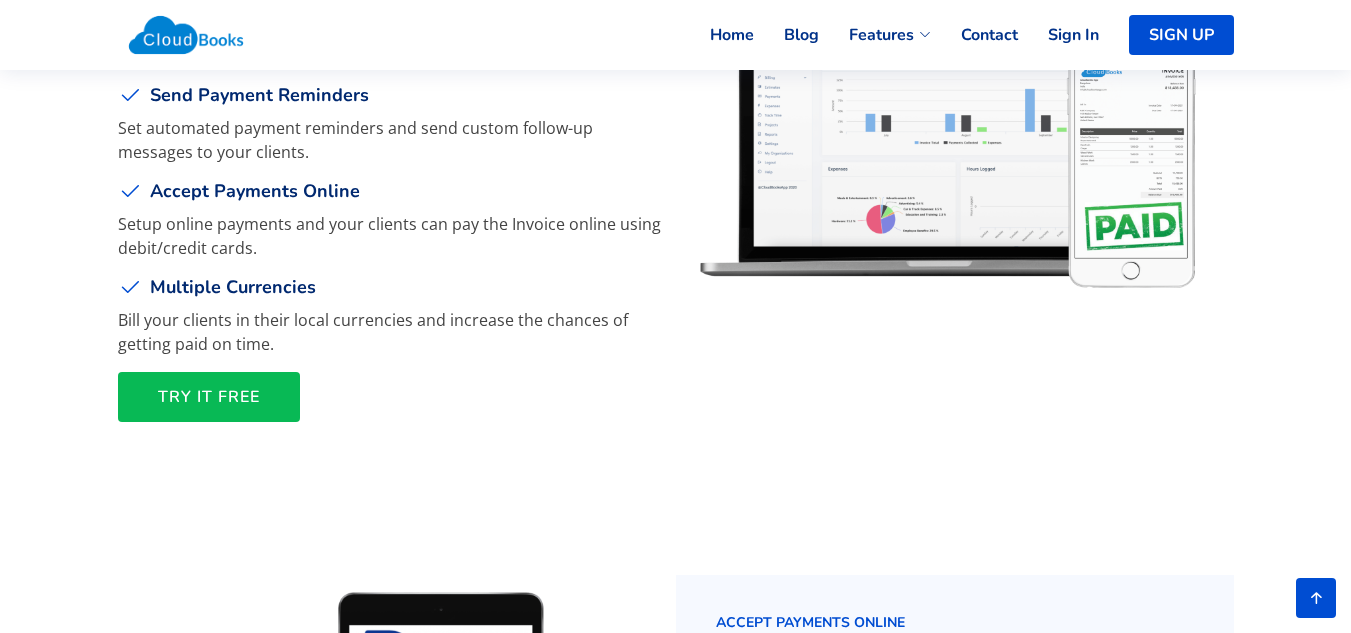 scroll, scrollTop: 0, scrollLeft: 0, axis: both 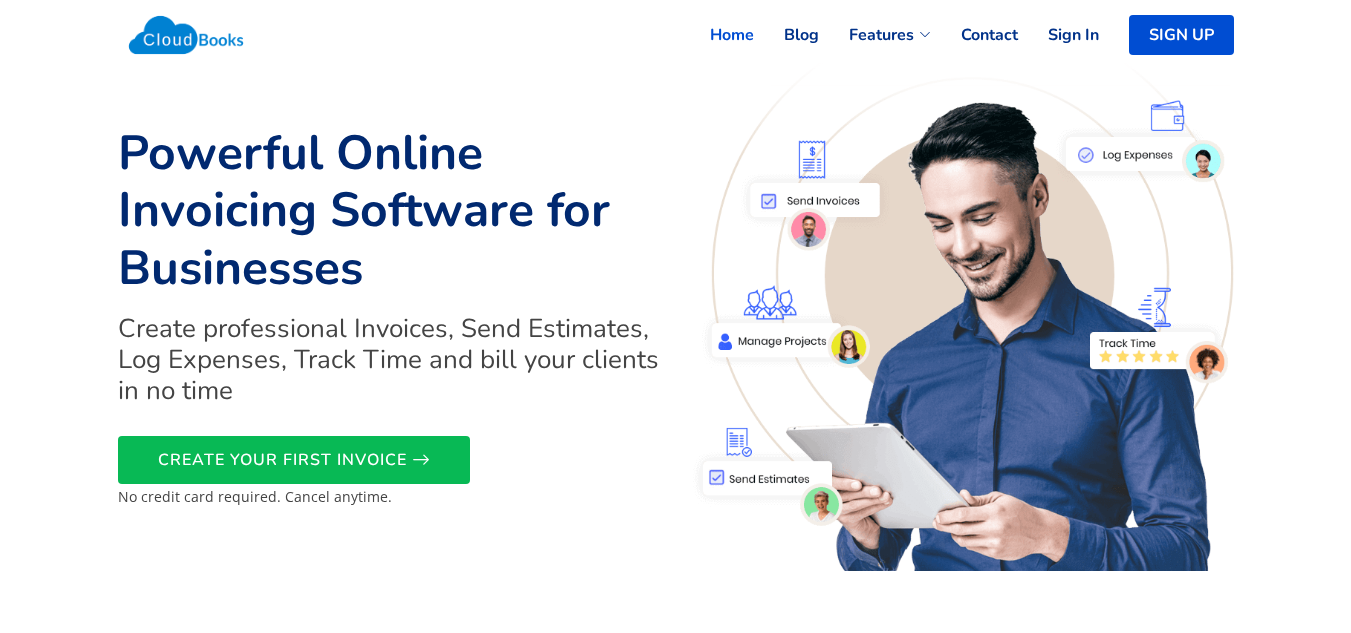 click on "Home
Blog
Features
Invoicing
Estimates
Expenses
Project Management
Time Tracking
Payments
Contact
Sign In
SIGN UP
Powerful Online Invoicing Software for Businesses
Create professional Invoices, Send Estimates, Log Expenses, Track Time and bill your clients in no time
CREATE YOUR FIRST INVOICE
No credit card required. Cancel anytime.
Highlights
Easy invoicing with best in class features
360 degree view of your business
Get a complete understanding of your business and its performance by looking at the detailed reports." at bounding box center (675, 2753) 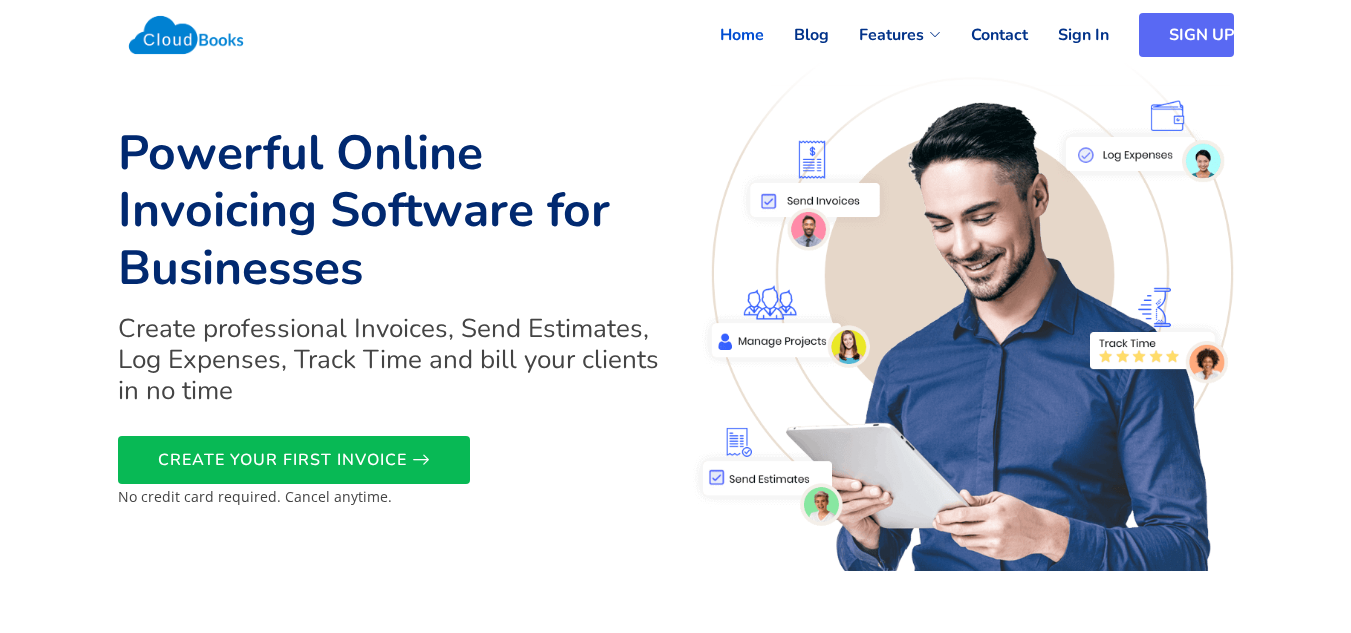 click on "SIGN UP" at bounding box center (1186, 35) 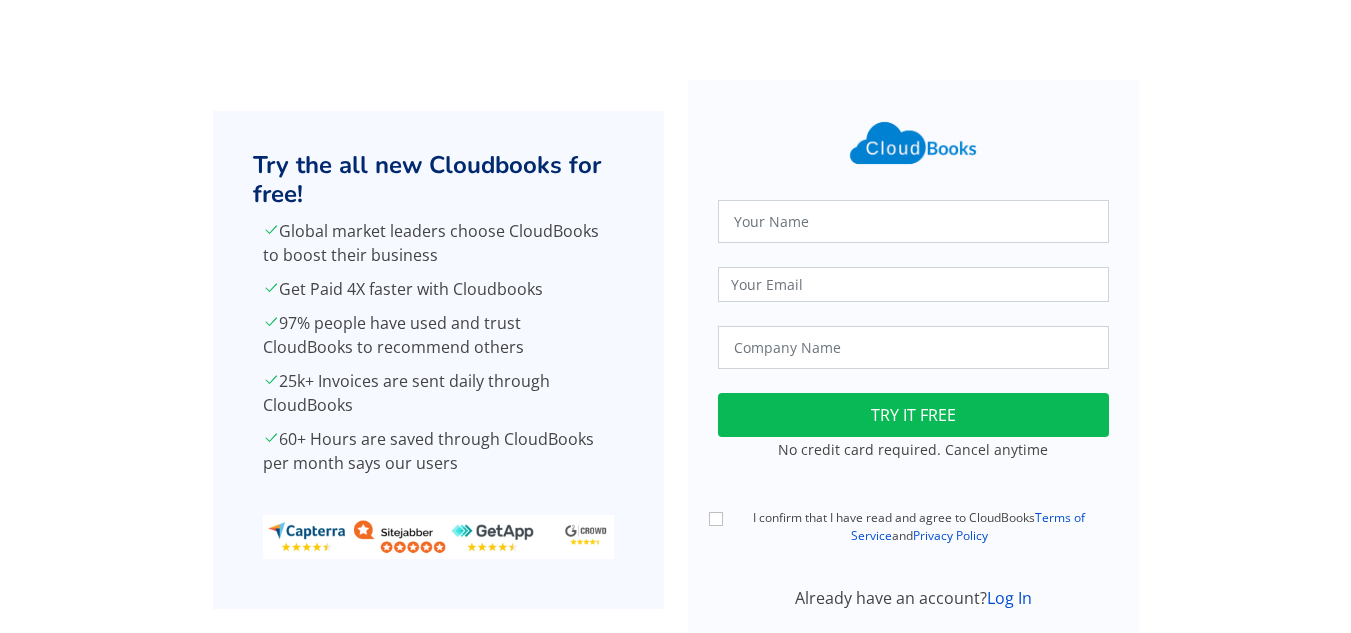 scroll, scrollTop: 0, scrollLeft: 0, axis: both 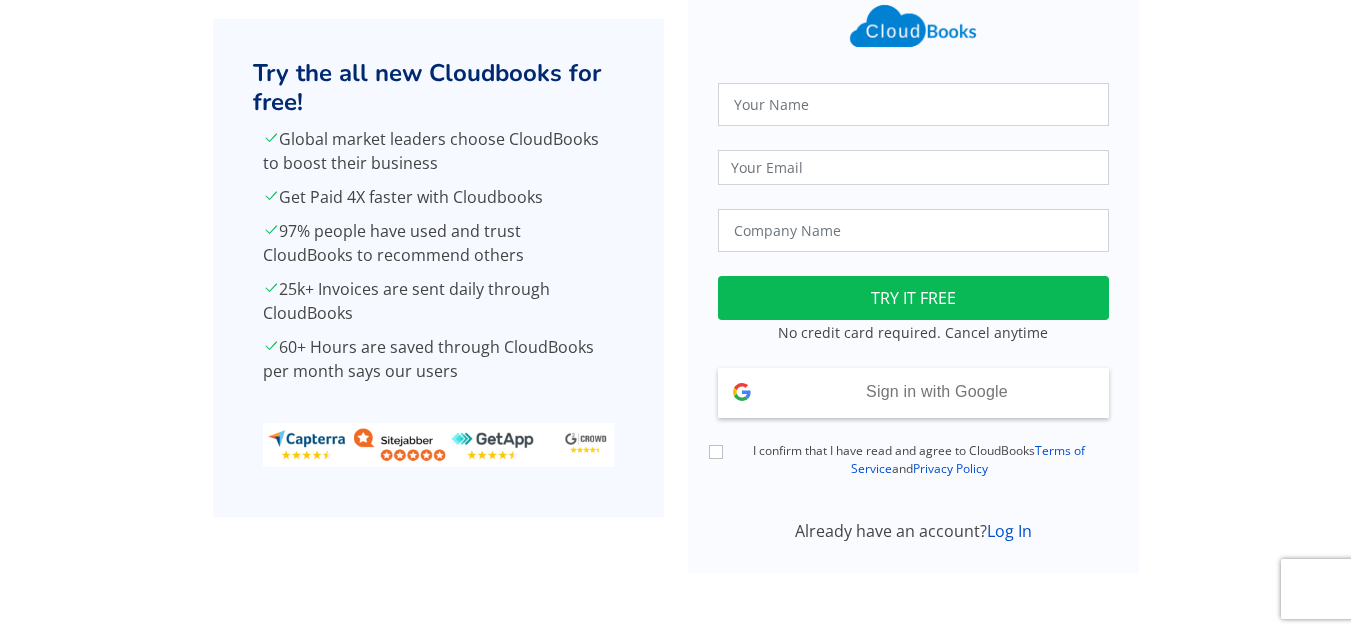 drag, startPoint x: 1359, startPoint y: 192, endPoint x: 1358, endPoint y: 453, distance: 261.00192 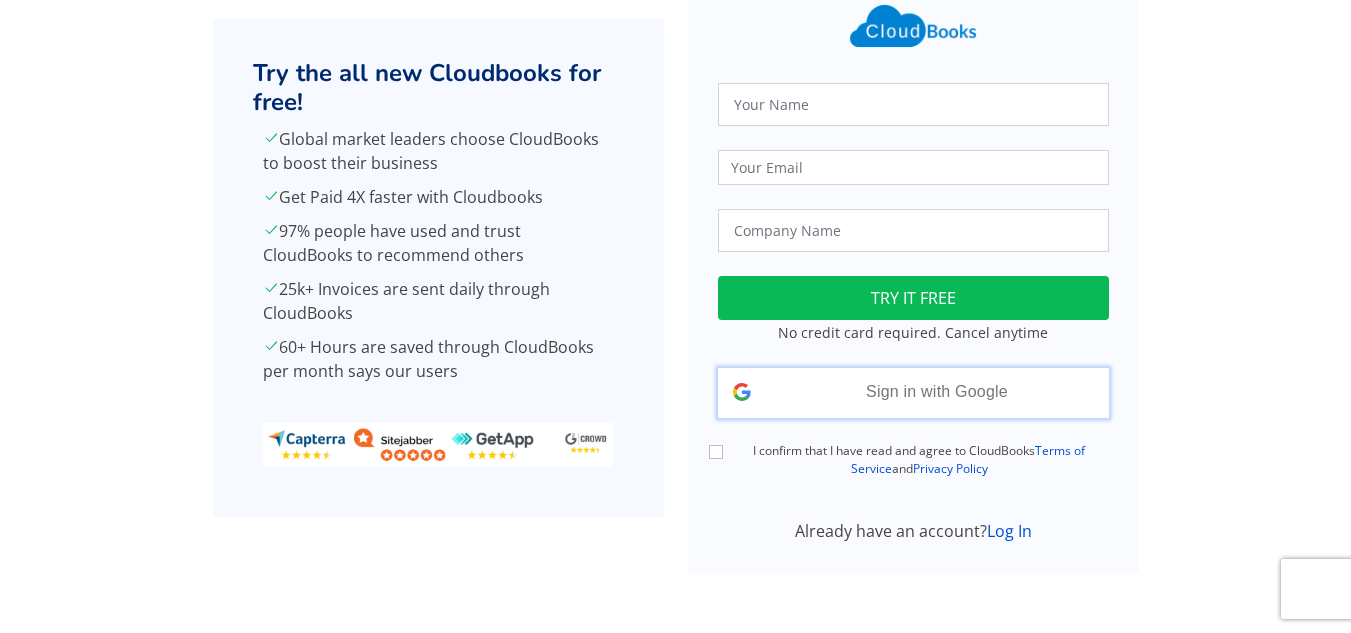 click on "Sign in with Google Signed in with Google" at bounding box center [913, 393] 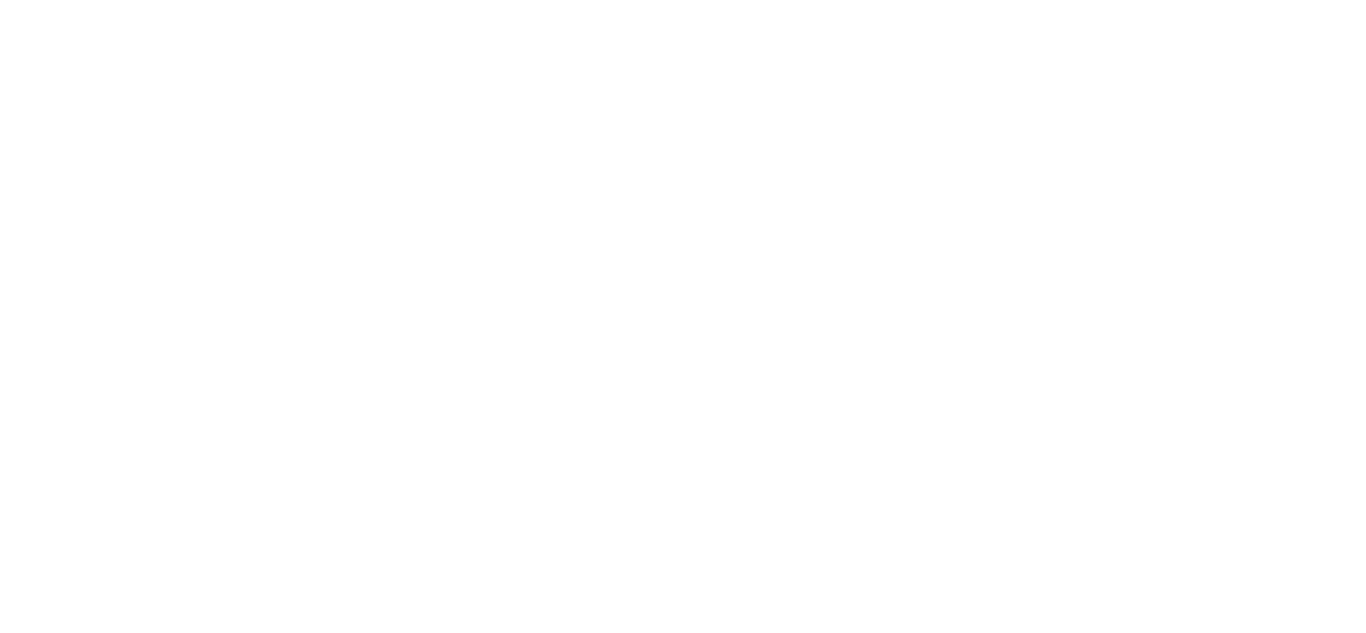 scroll, scrollTop: 0, scrollLeft: 0, axis: both 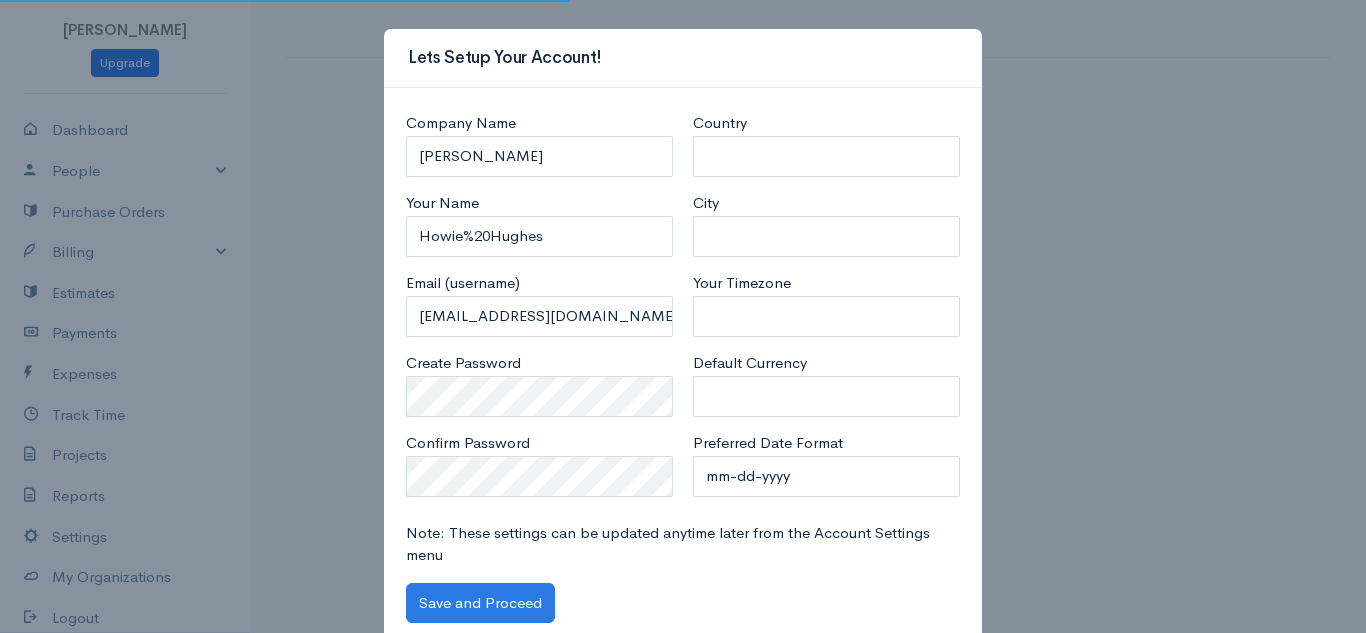 select on "South Africa" 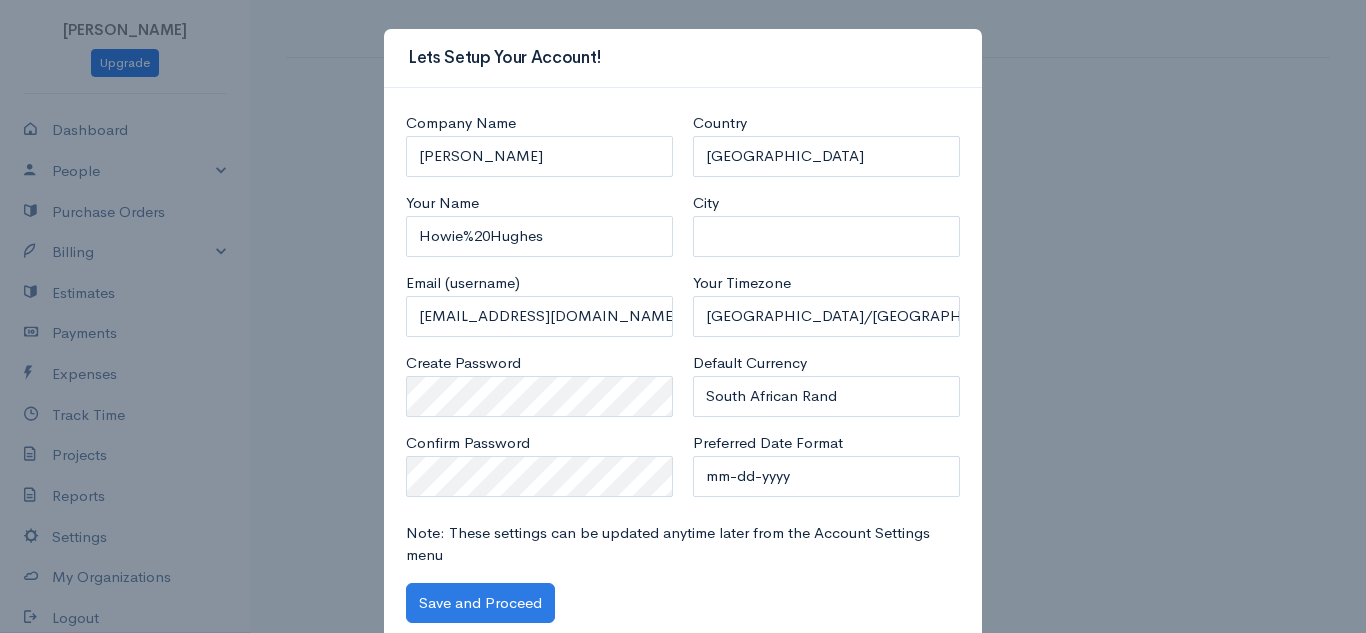 scroll, scrollTop: 53, scrollLeft: 0, axis: vertical 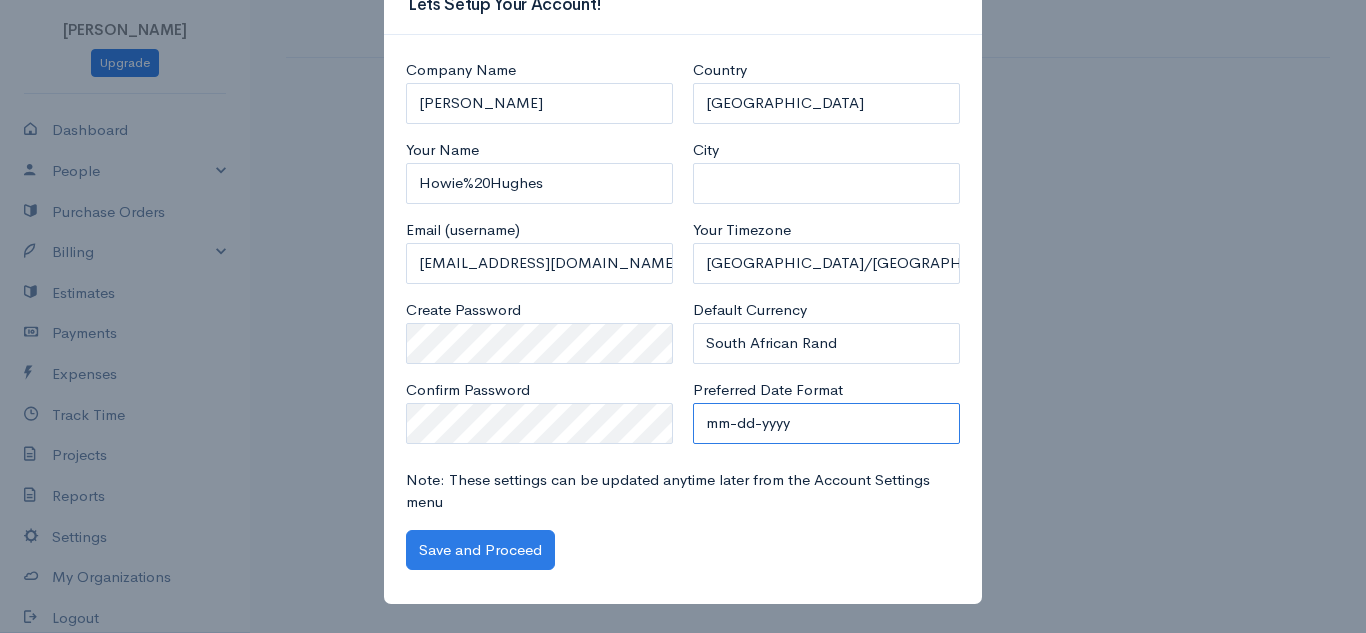 click on "mm-dd-yyyy mm/dd/yyyy dd-mm-yyyy dd/mm/yyyy yyyy-mm-dd yyyy/mm/dd" at bounding box center (826, 423) 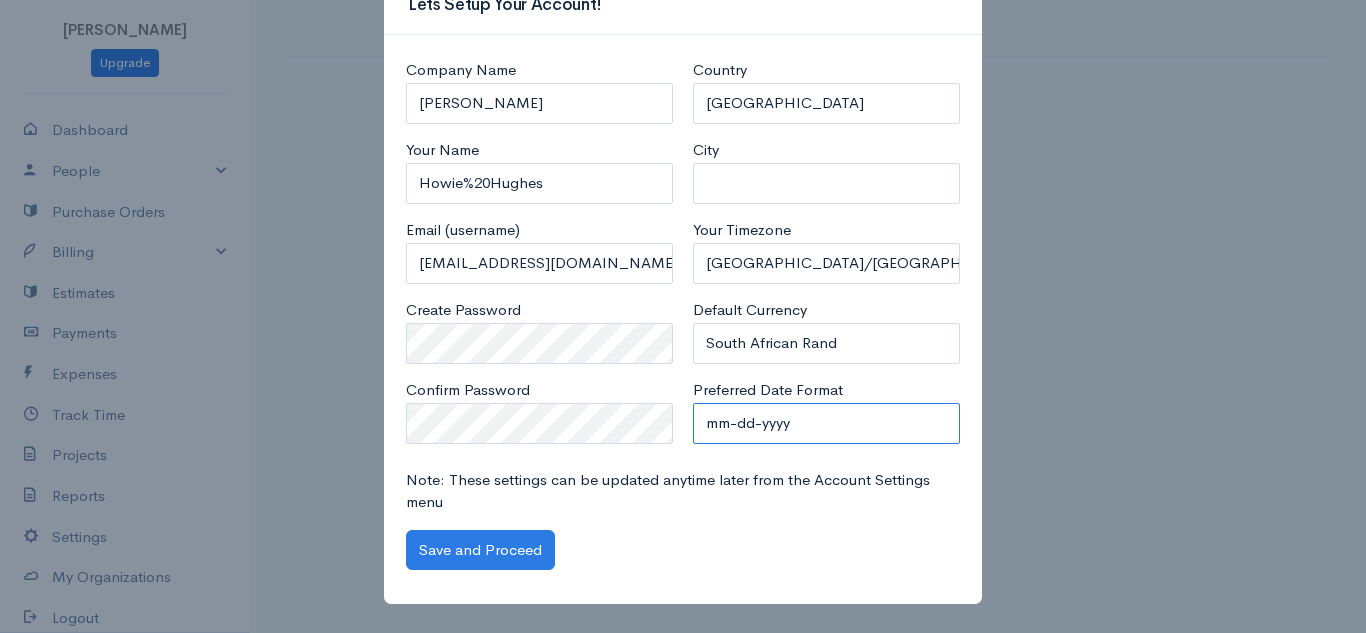 select on "dd/mm/yyyy" 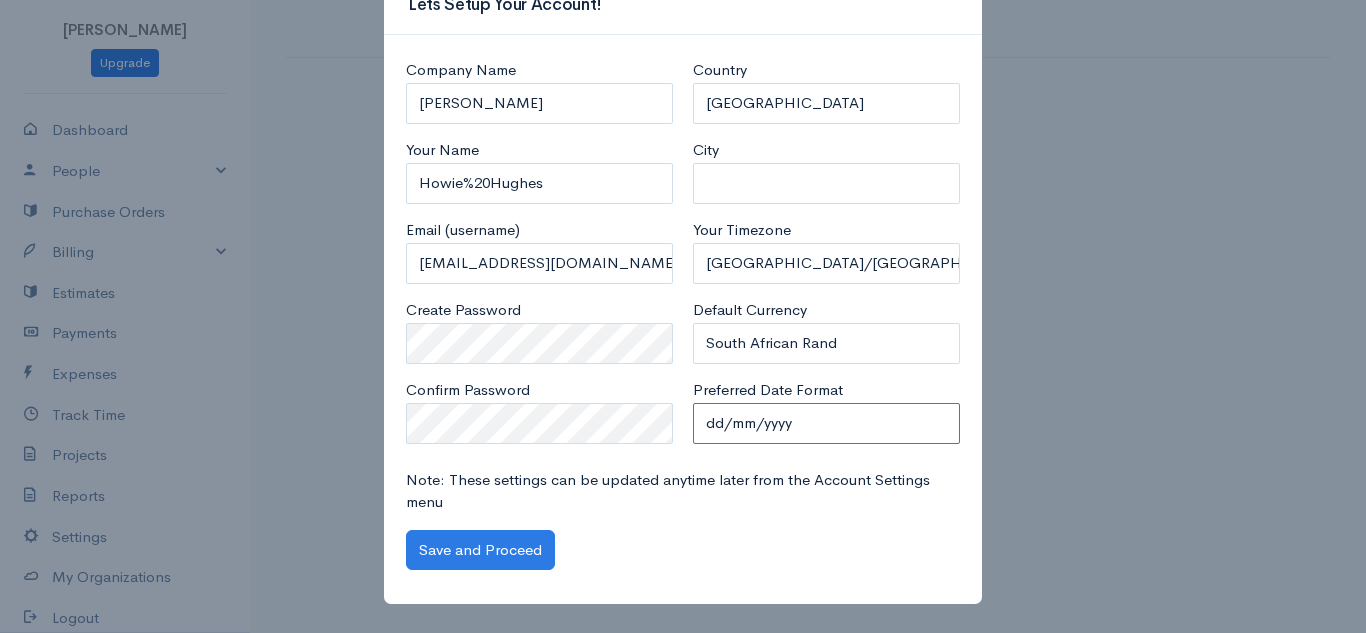 click on "mm-dd-yyyy mm/dd/yyyy dd-mm-yyyy dd/mm/yyyy yyyy-mm-dd yyyy/mm/dd" at bounding box center (826, 423) 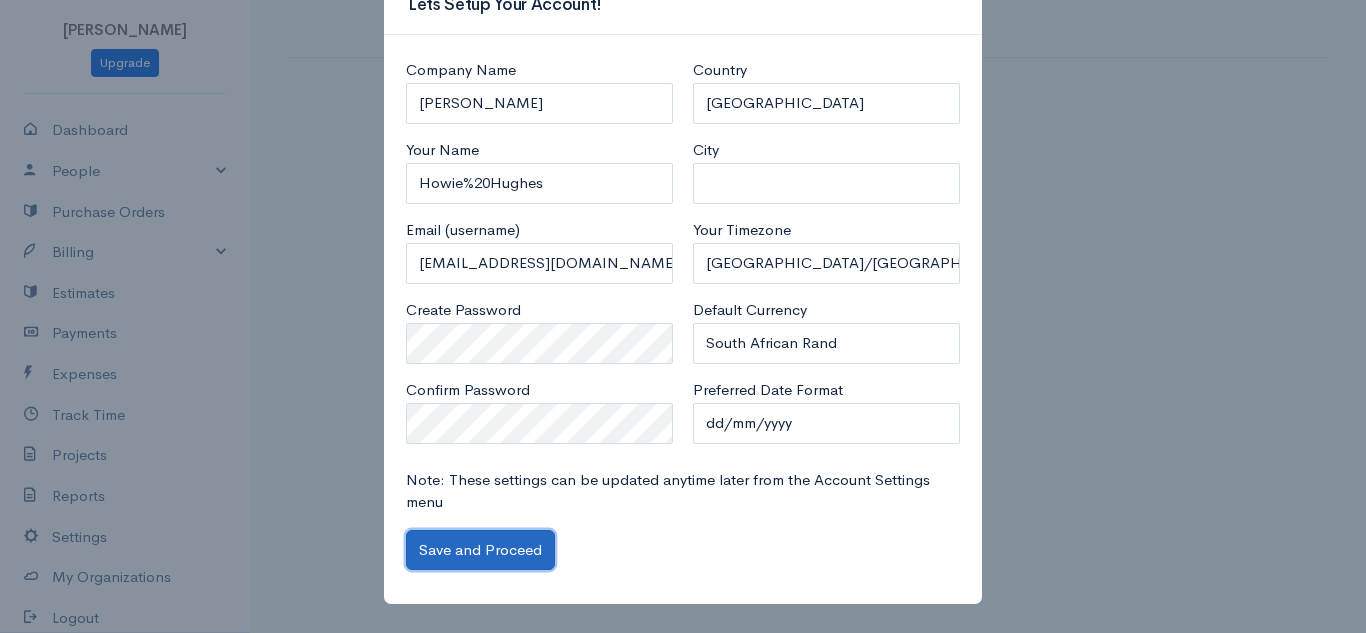 click on "Save and Proceed" at bounding box center [480, 550] 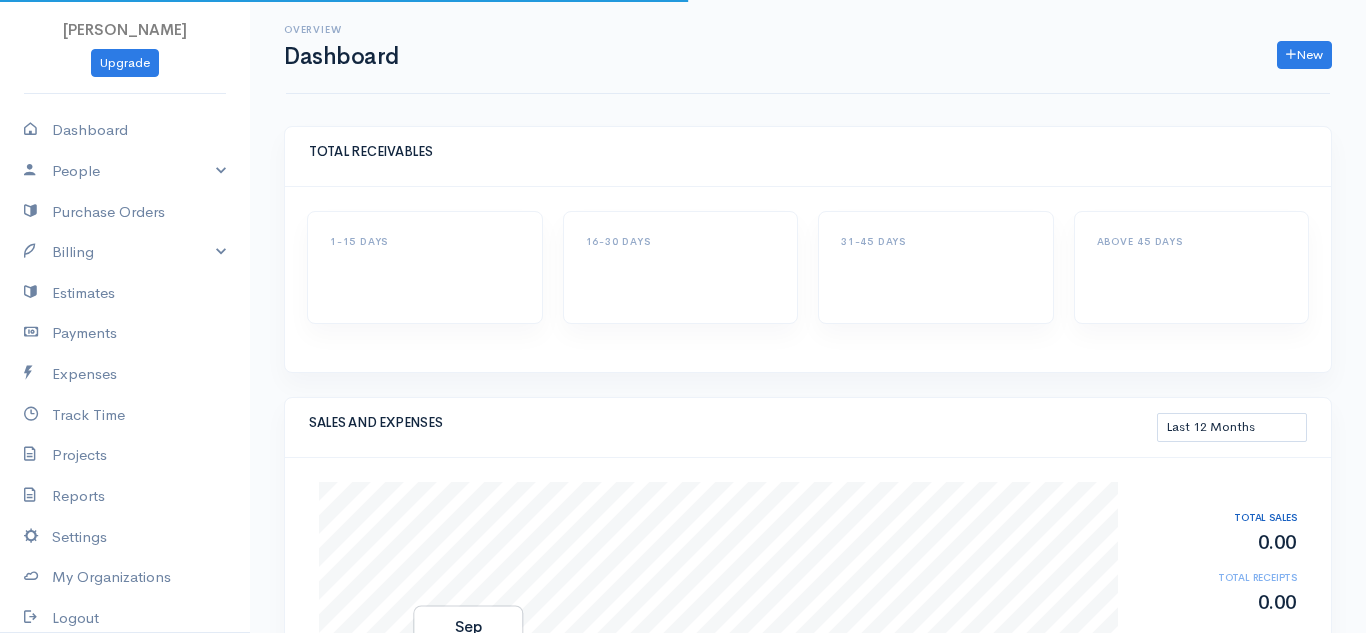 select on "365" 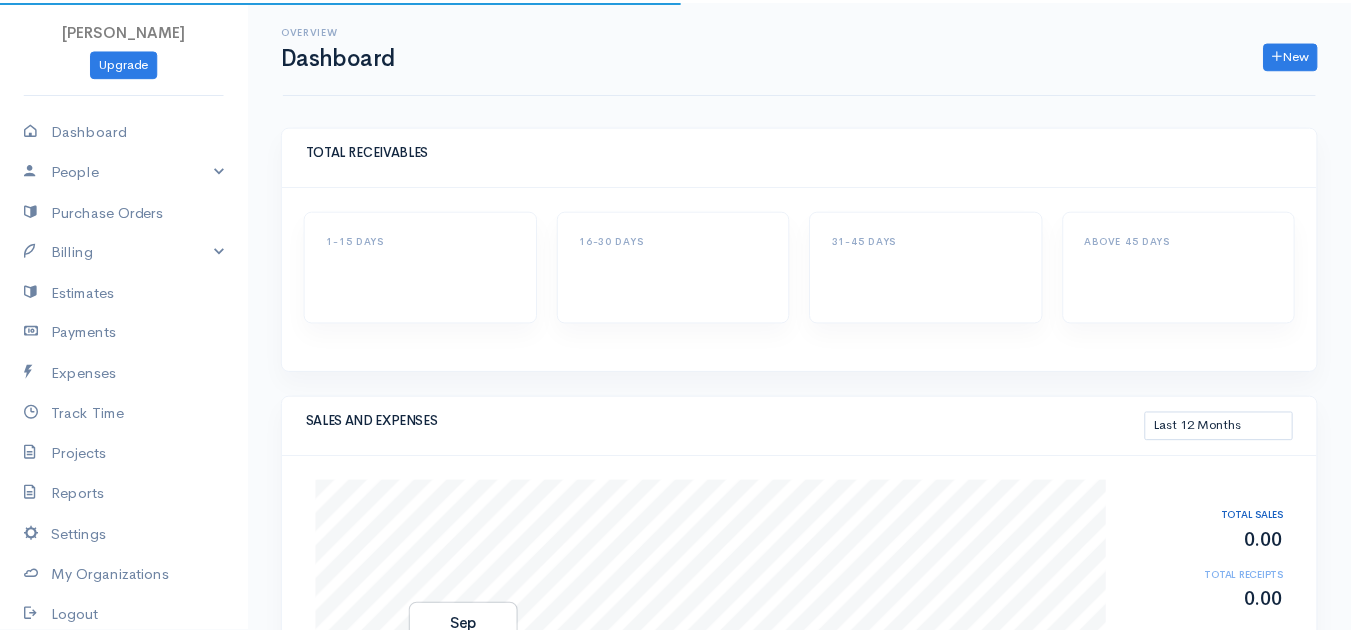 scroll, scrollTop: 0, scrollLeft: 0, axis: both 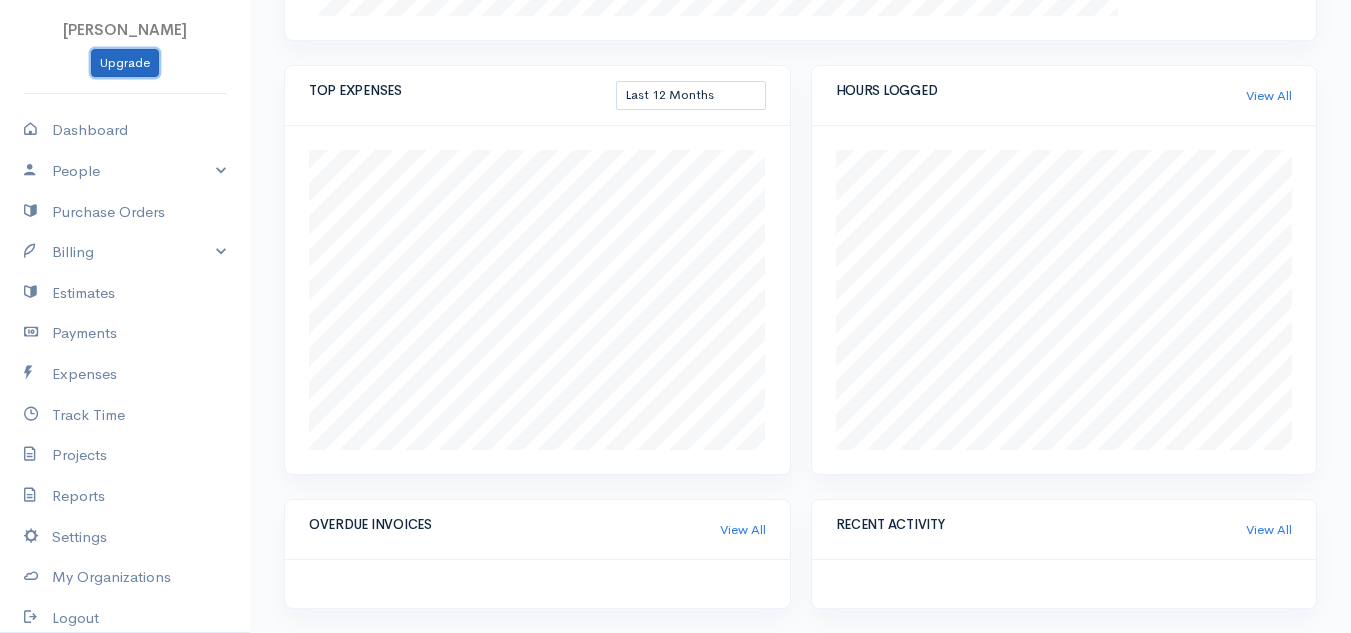 click on "Upgrade" at bounding box center (125, 63) 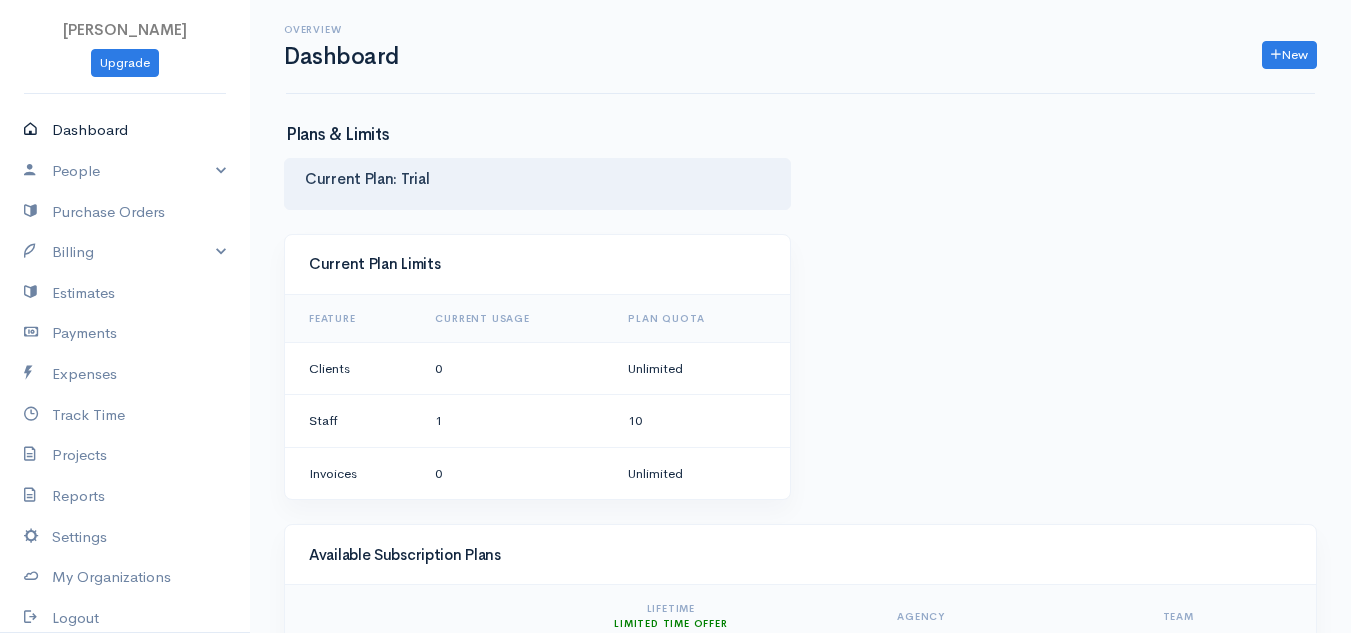 click on "Dashboard" at bounding box center [125, 130] 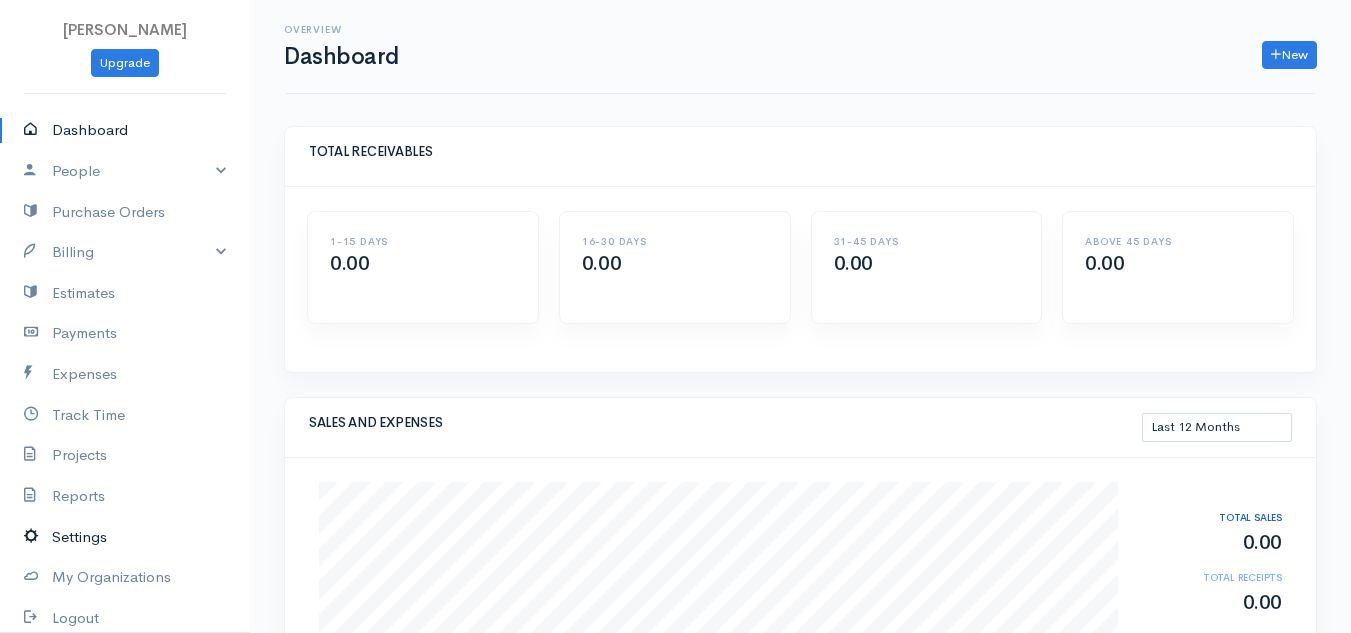 click on "Settings" at bounding box center [125, 537] 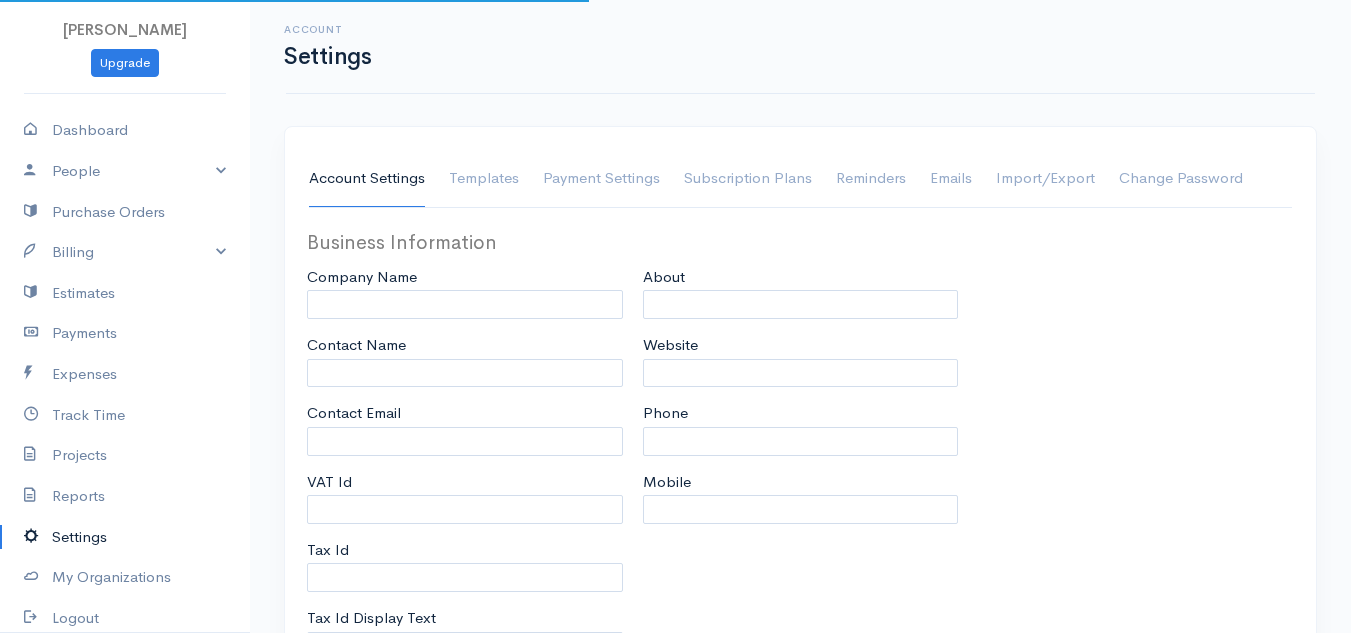 type on "Howie Hughes" 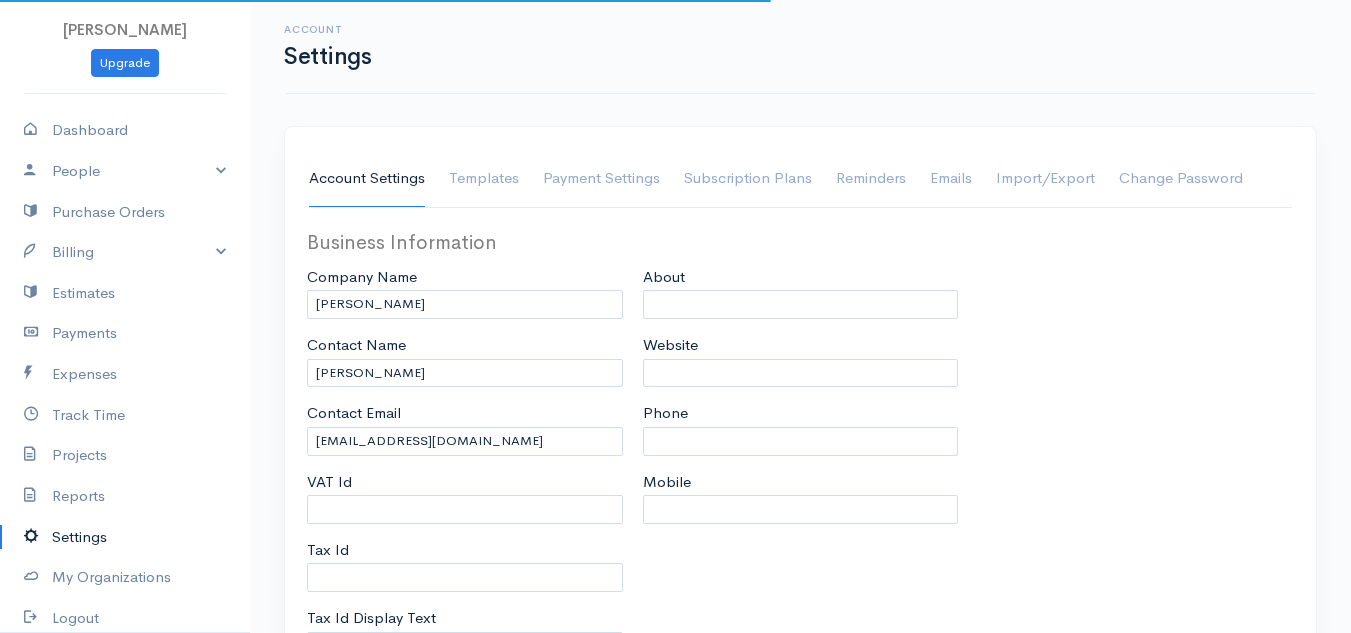 select on "South Africa" 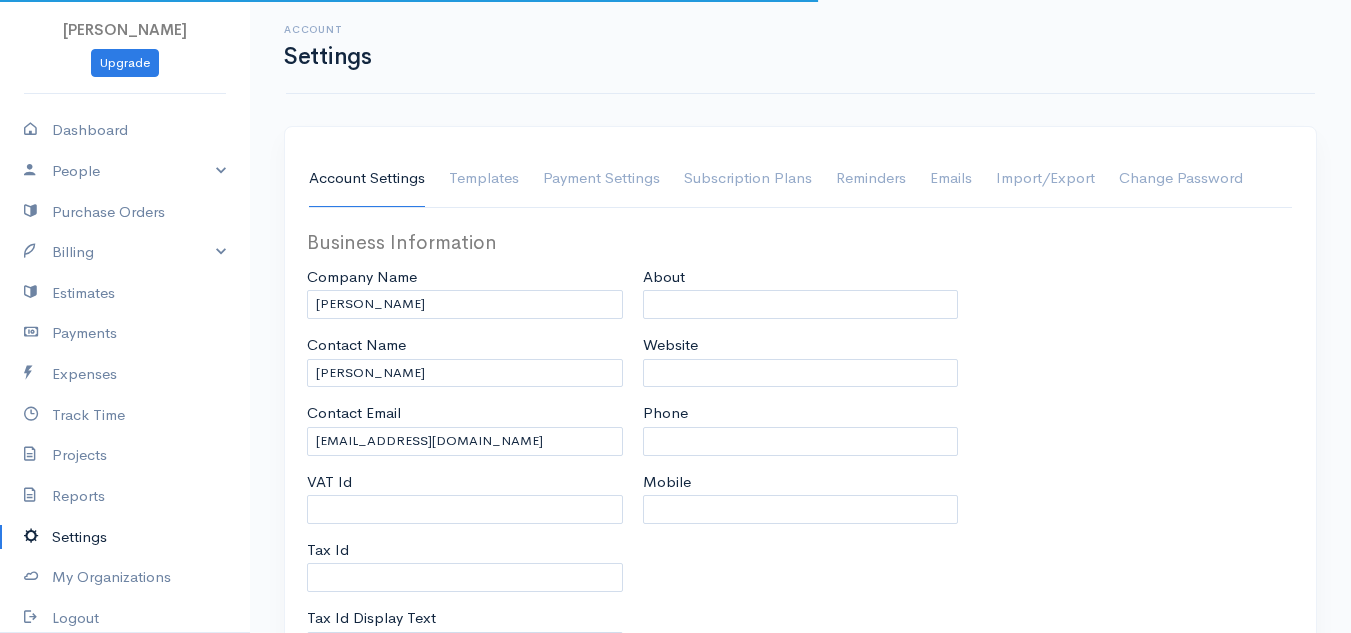 select on "ZAR" 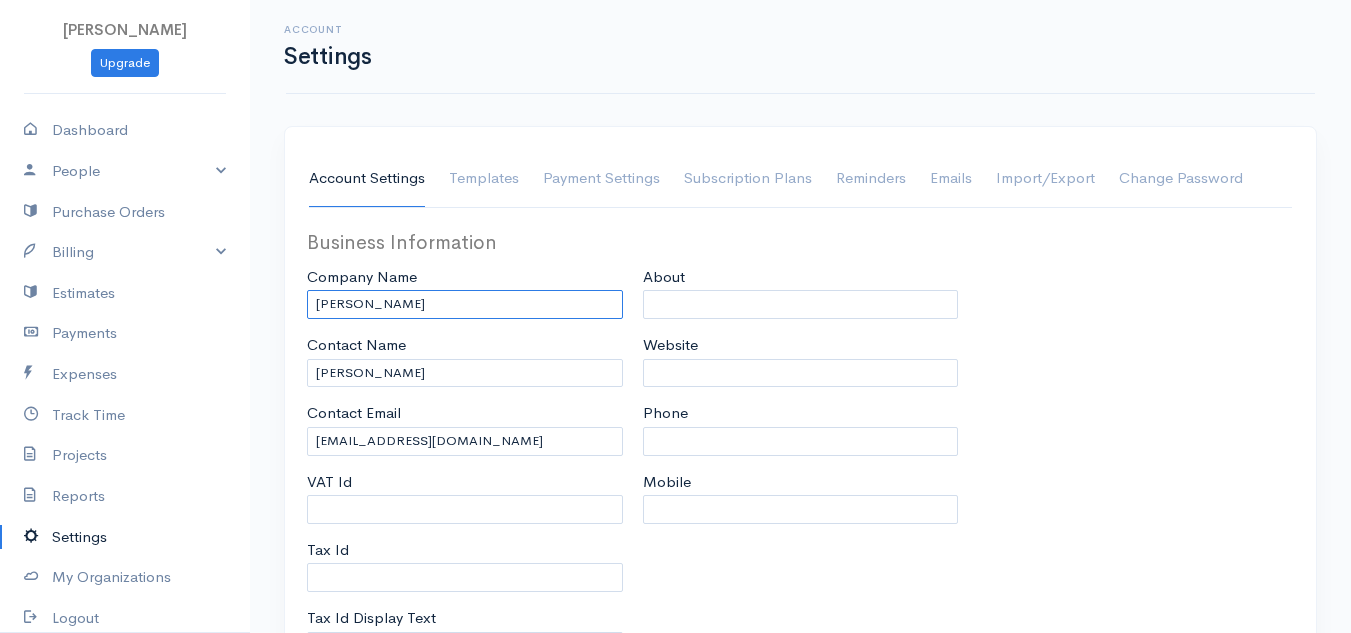 click on "Howie Hughes" at bounding box center (465, 304) 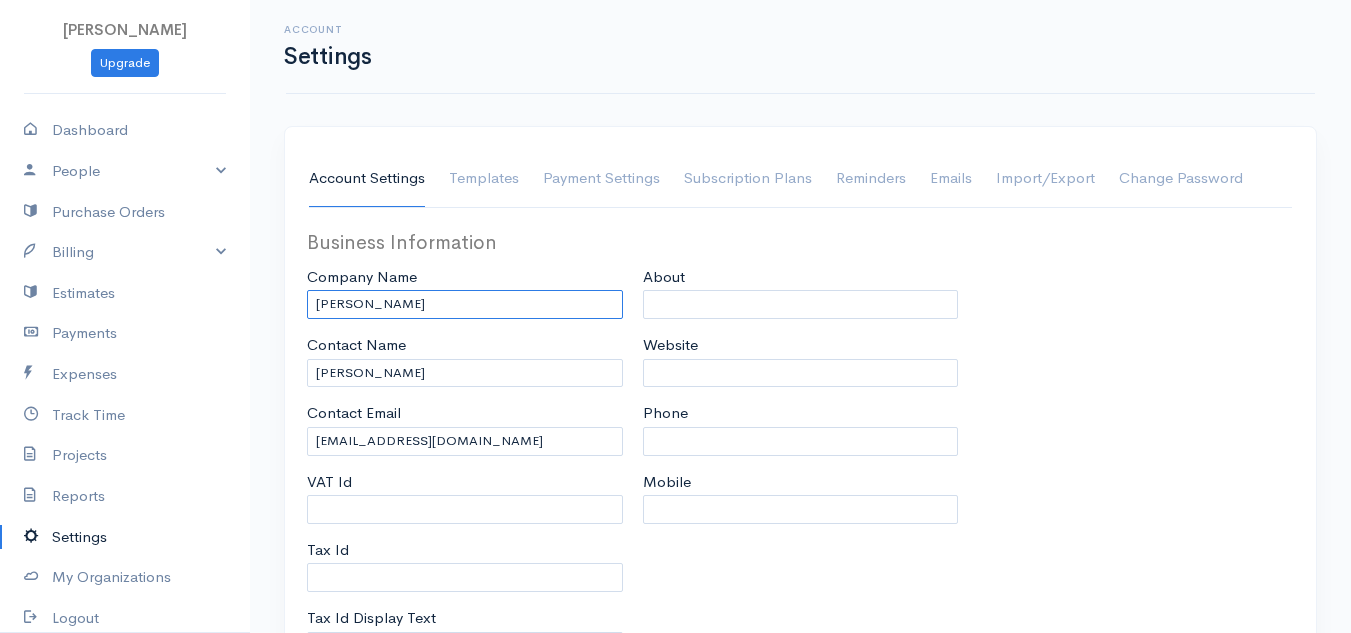 drag, startPoint x: 429, startPoint y: 307, endPoint x: 241, endPoint y: 307, distance: 188 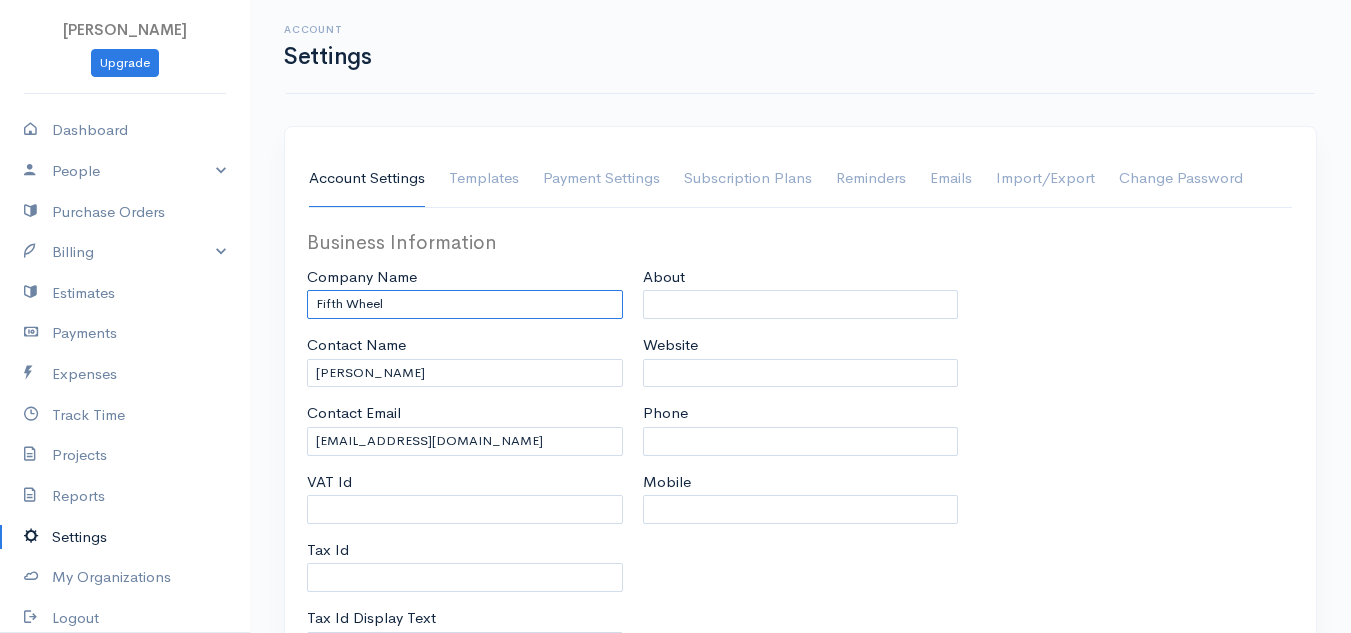 type on "Fifth Wheel" 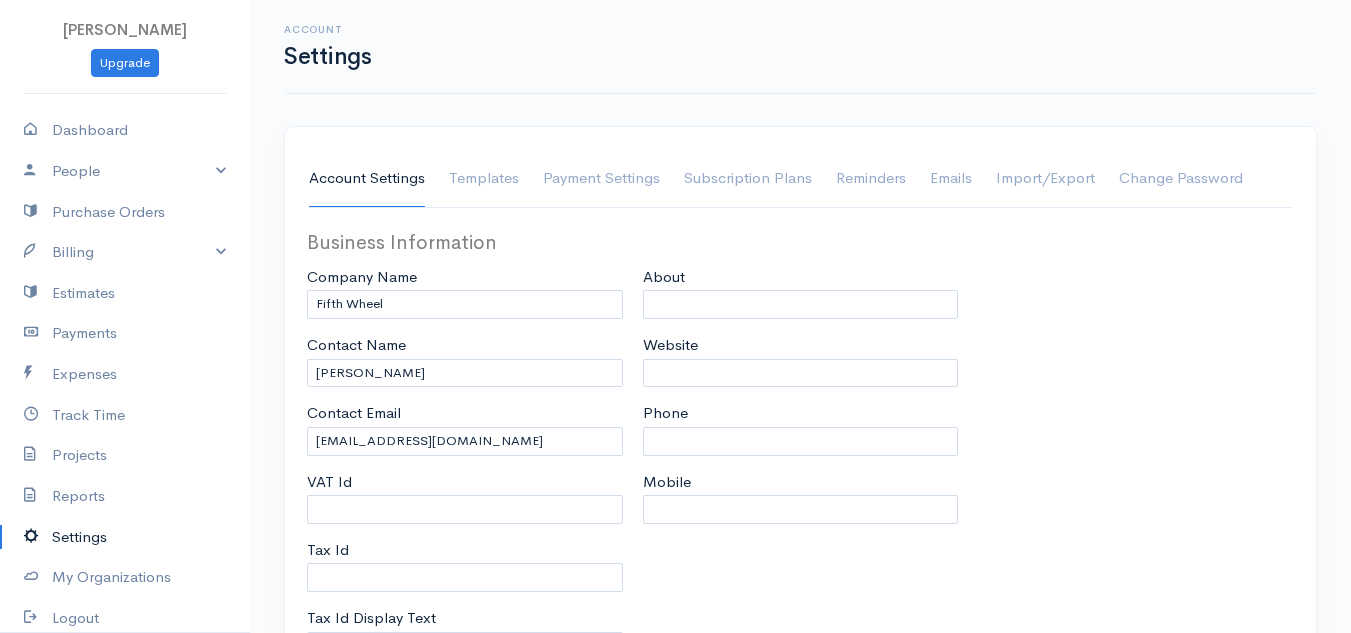 click on "Contact Name Howie Hughes" at bounding box center (465, 360) 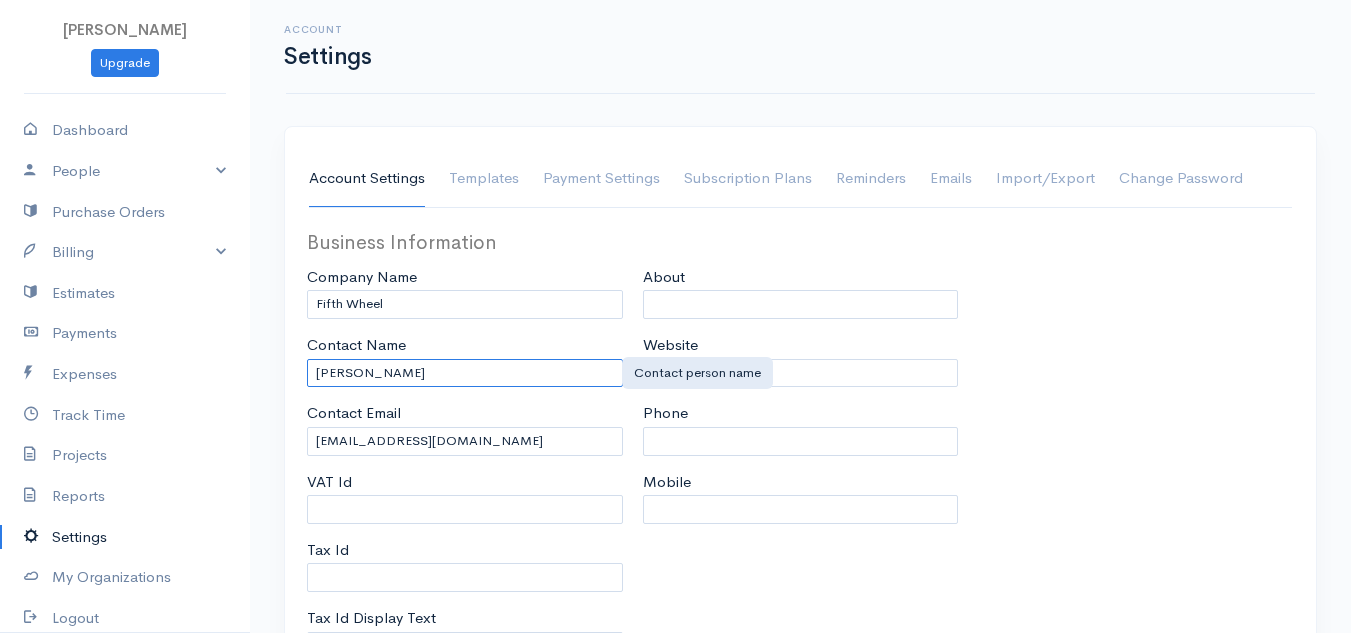 drag, startPoint x: 351, startPoint y: 364, endPoint x: 260, endPoint y: 359, distance: 91.13726 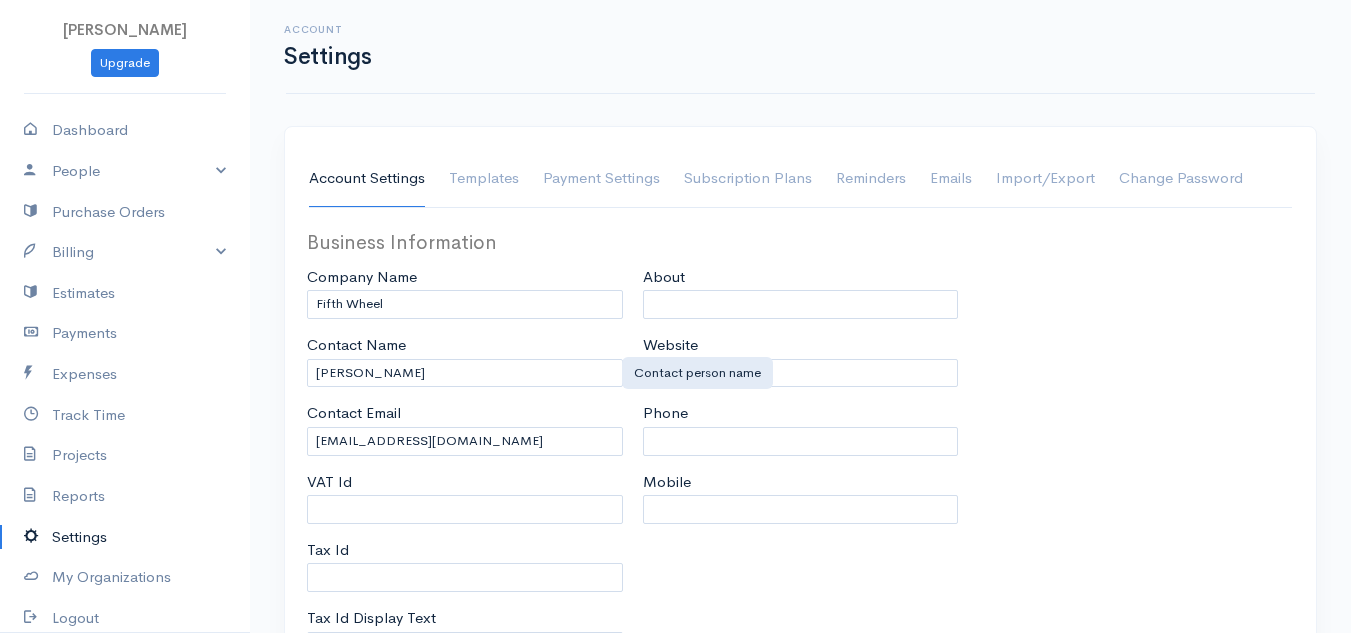 click on "Contact Name Howie Hughes" at bounding box center (465, 360) 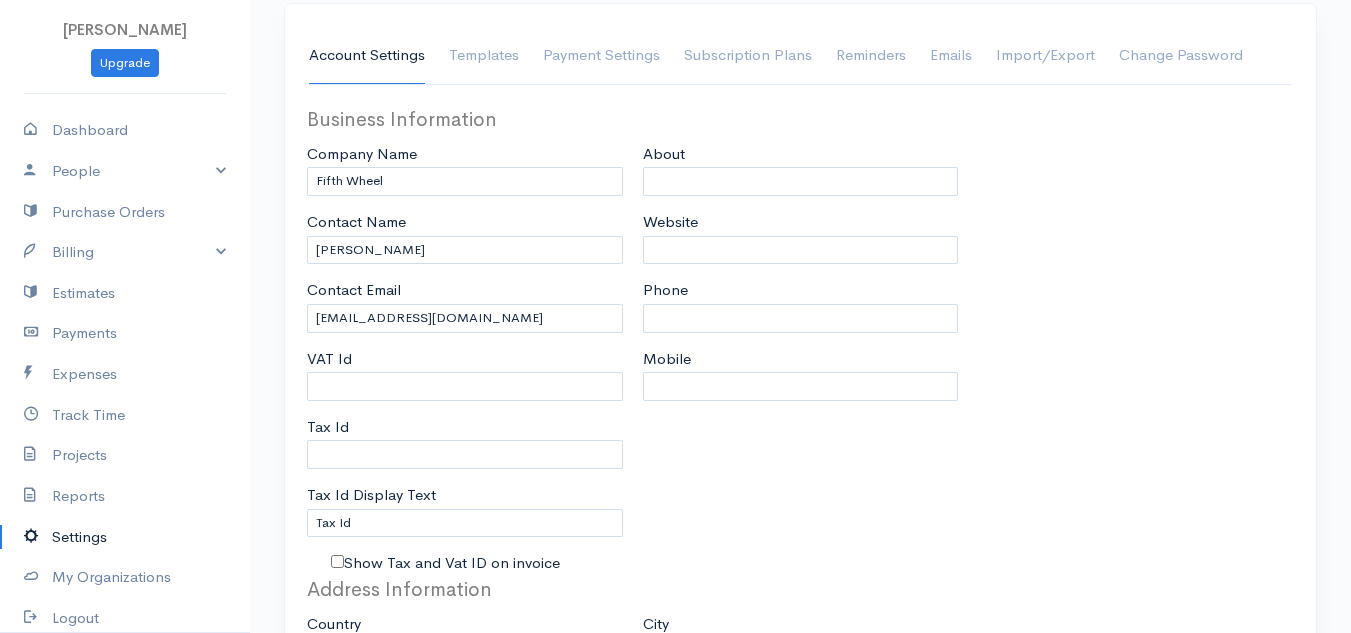 scroll, scrollTop: 180, scrollLeft: 0, axis: vertical 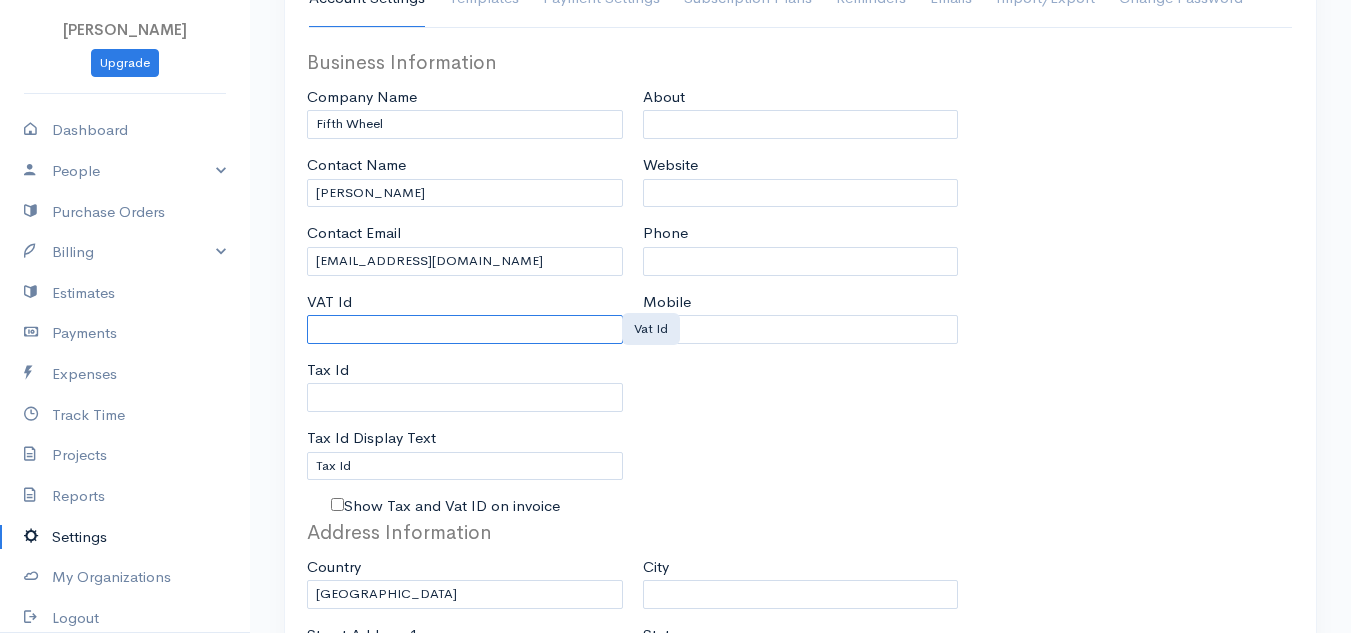 click on "VAT Id" at bounding box center [465, 329] 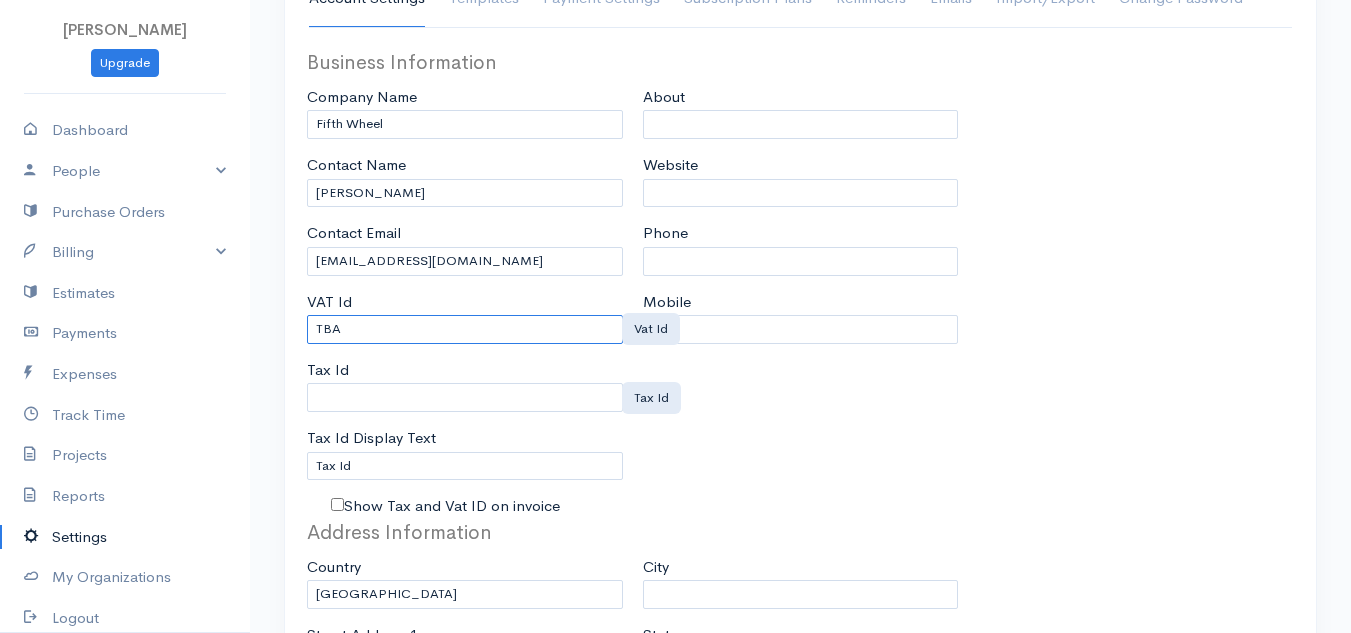 type on "TBA" 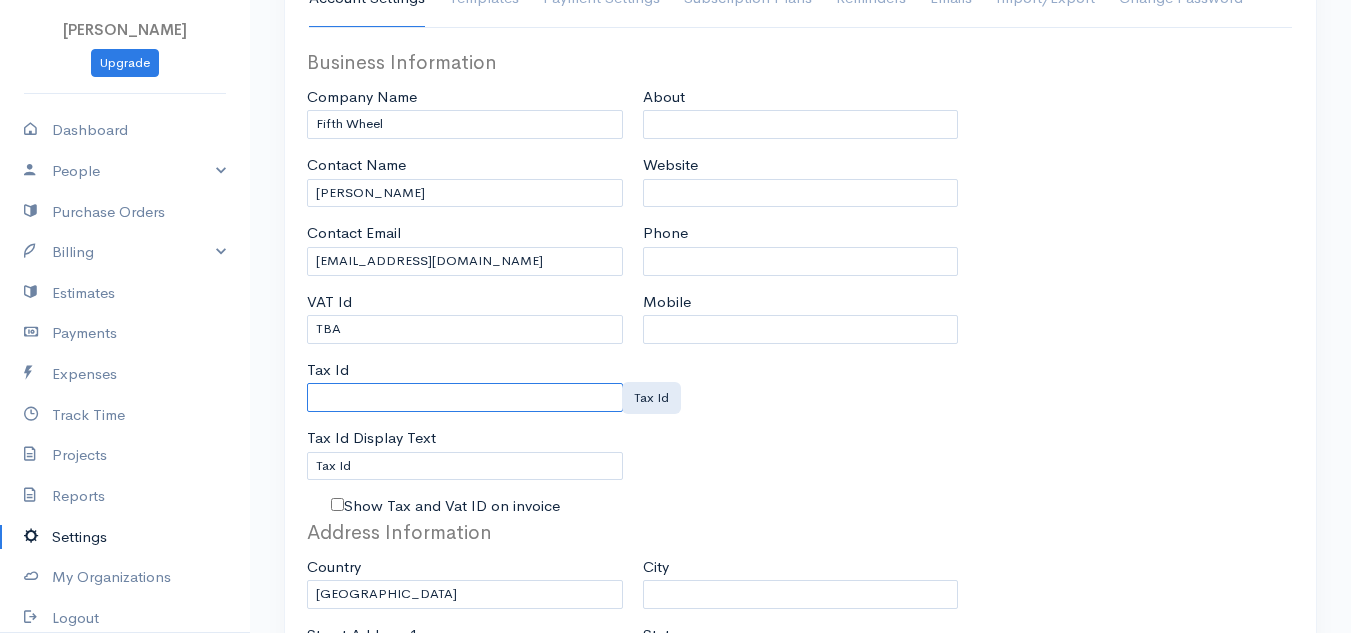 click on "Tax Id" at bounding box center [465, 397] 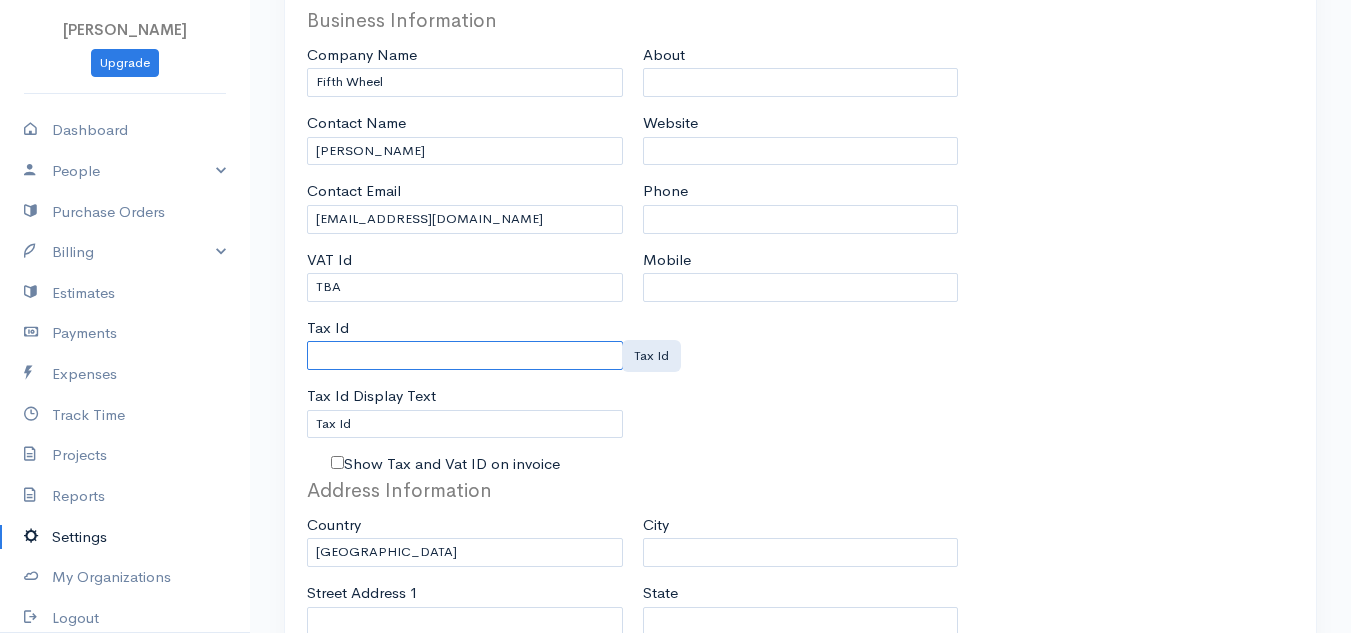 scroll, scrollTop: 306, scrollLeft: 0, axis: vertical 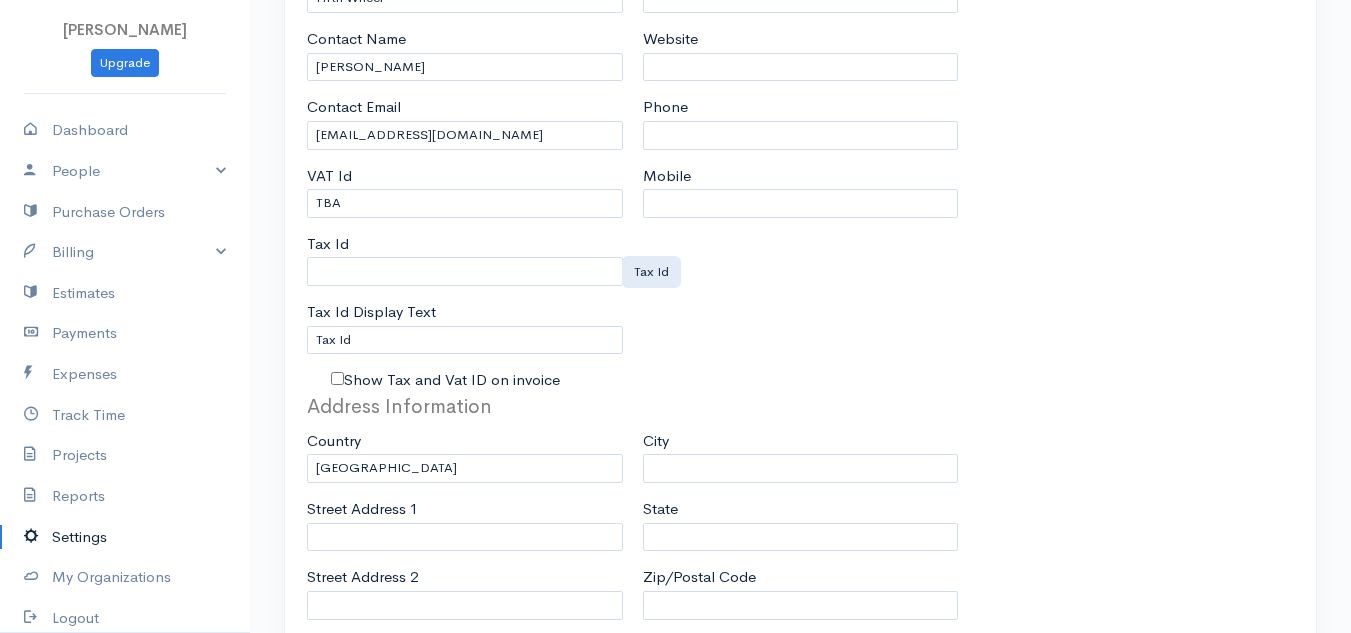 click on "Show Tax and Vat ID on invoice" at bounding box center [337, 378] 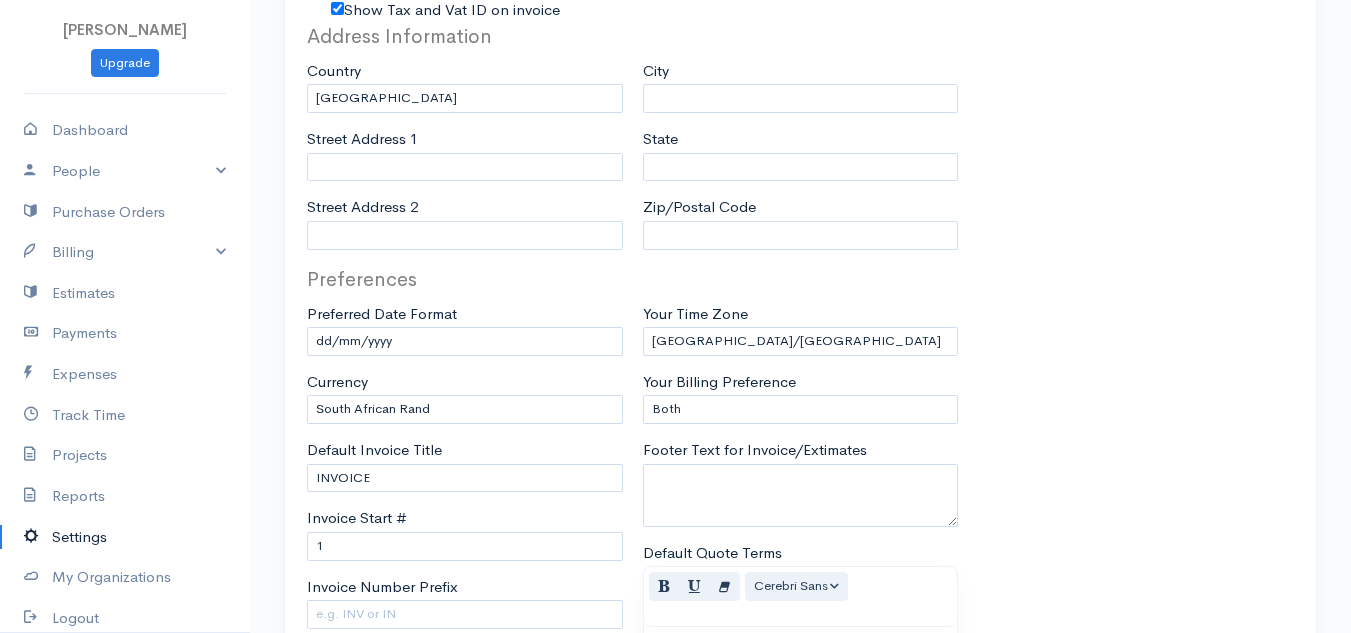 scroll, scrollTop: 708, scrollLeft: 0, axis: vertical 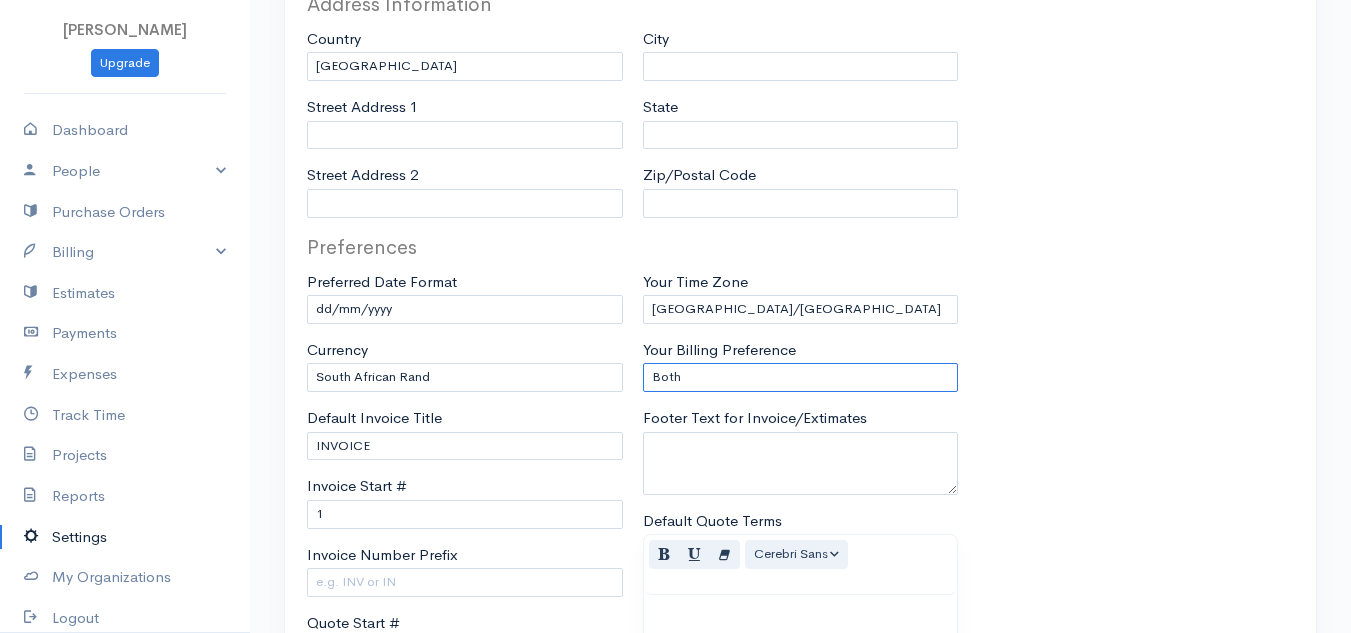 click on "Only Items or Goods Only Services Both" at bounding box center [801, 377] 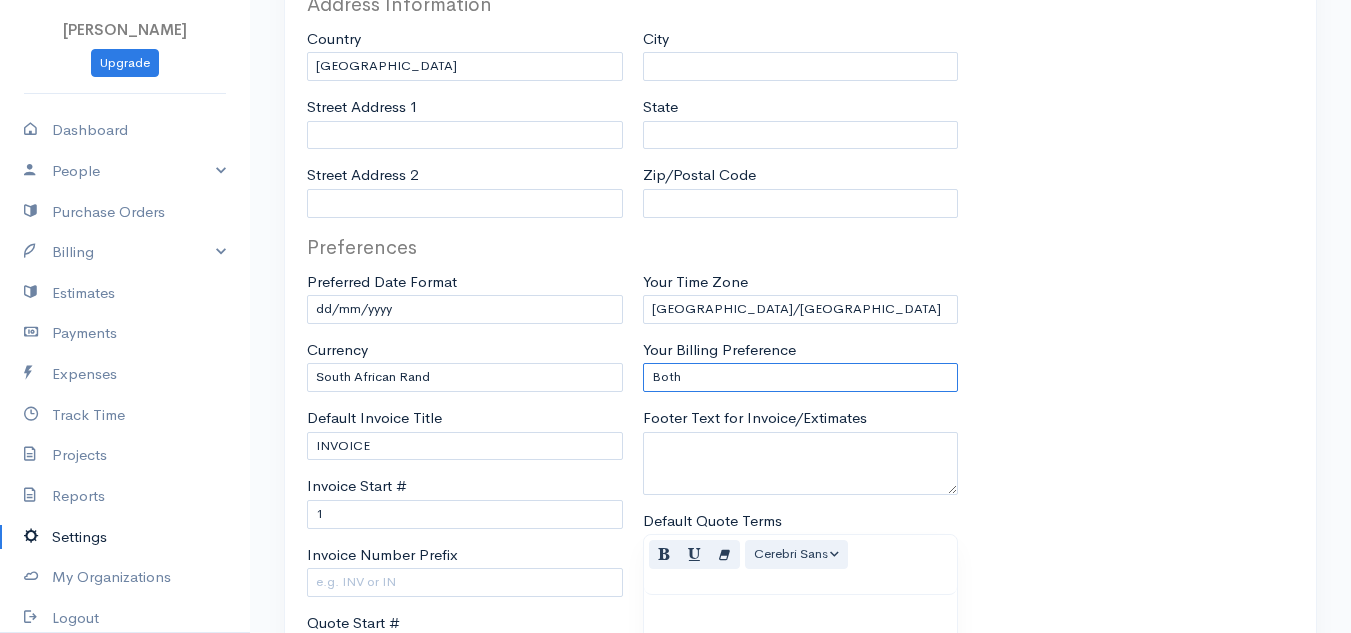 click on "Only Items or Goods Only Services Both" at bounding box center (801, 377) 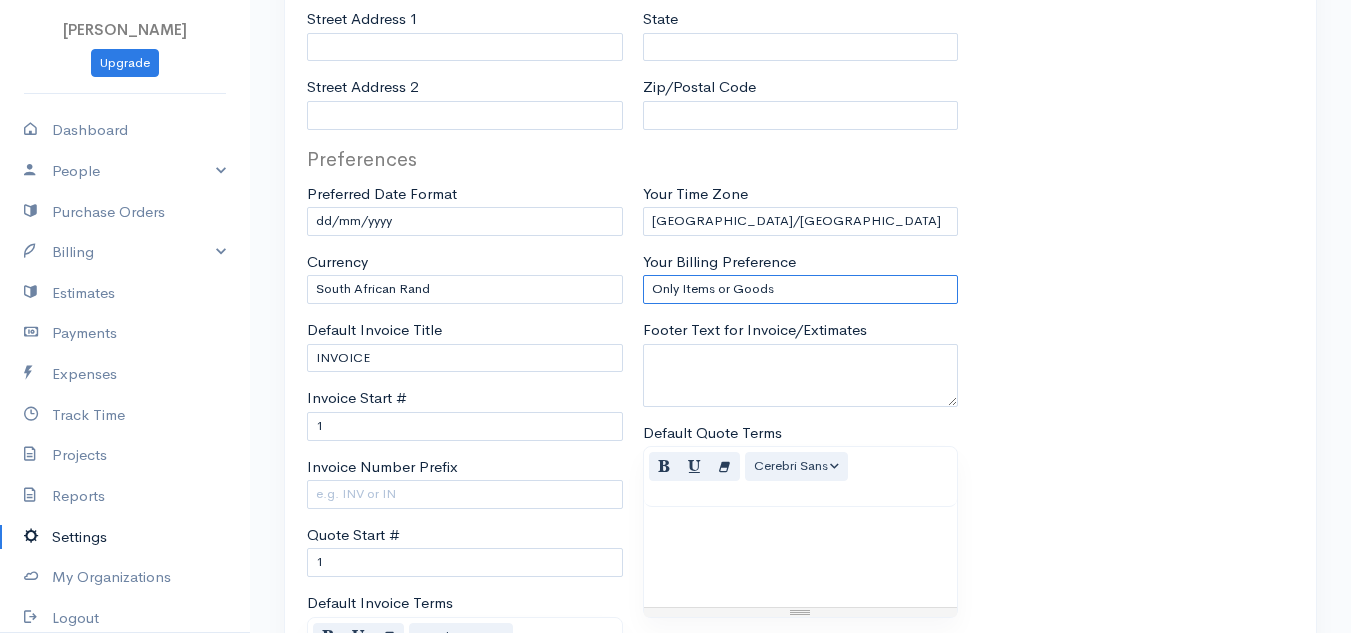 scroll, scrollTop: 866, scrollLeft: 0, axis: vertical 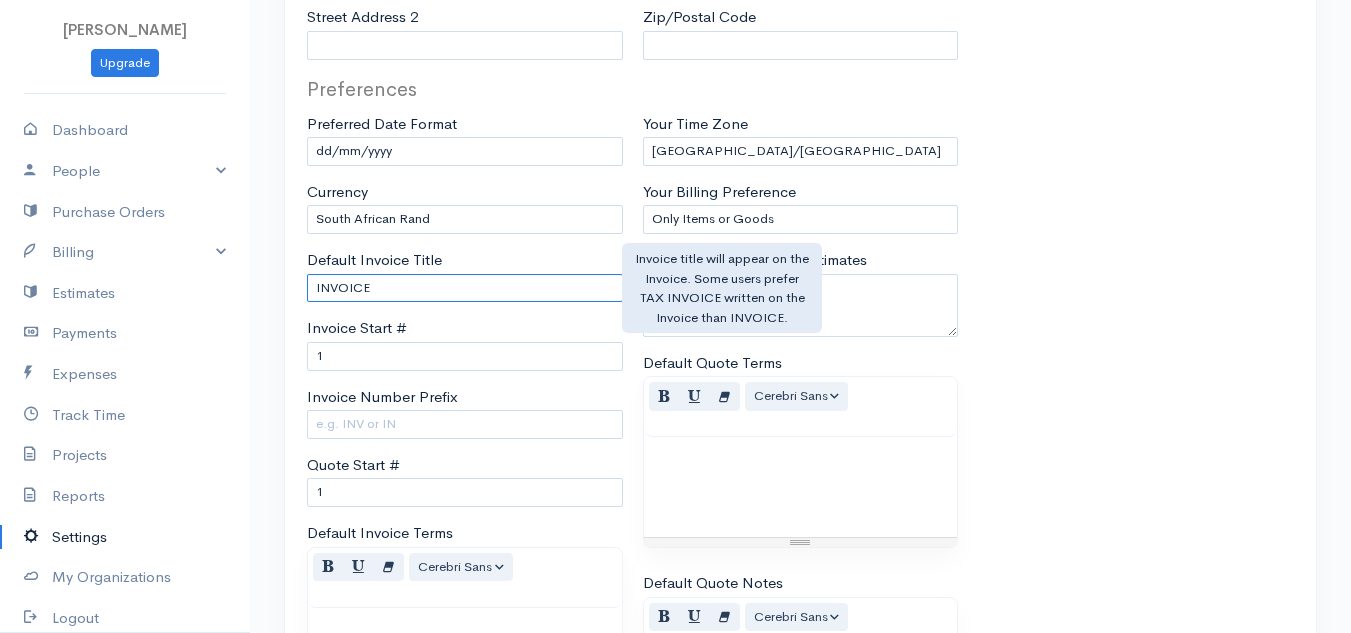 click on "INVOICE" at bounding box center (465, 288) 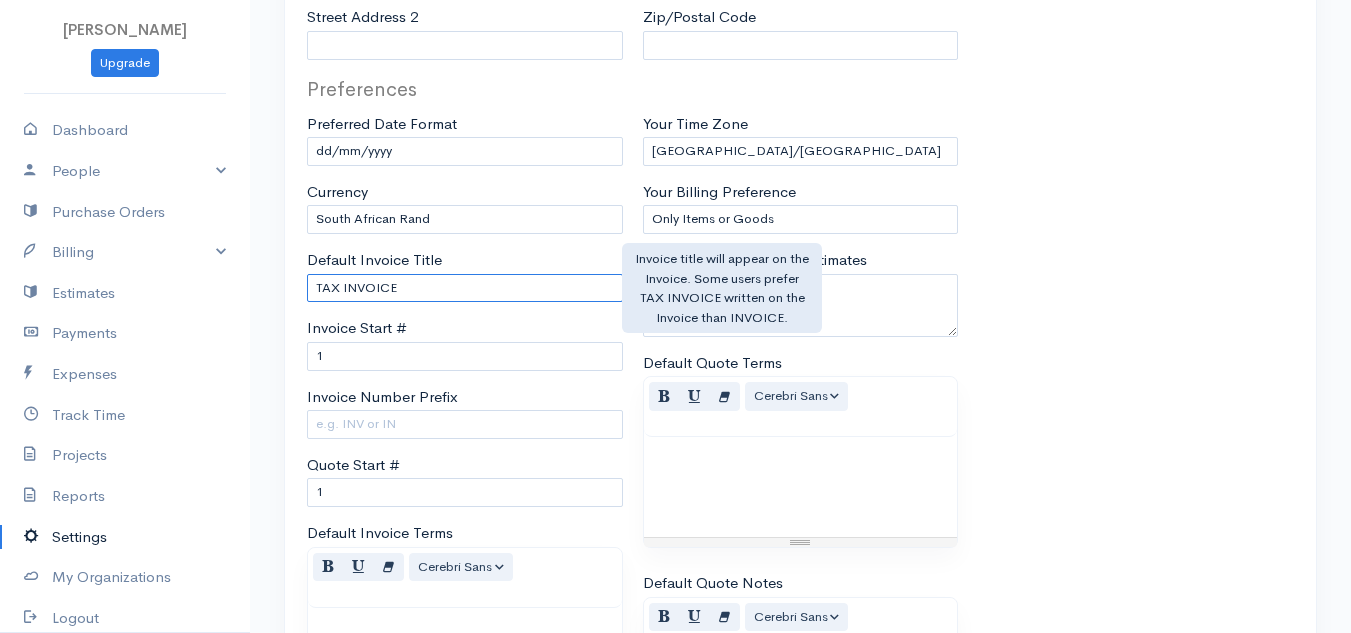 type on "TAX INVOICE" 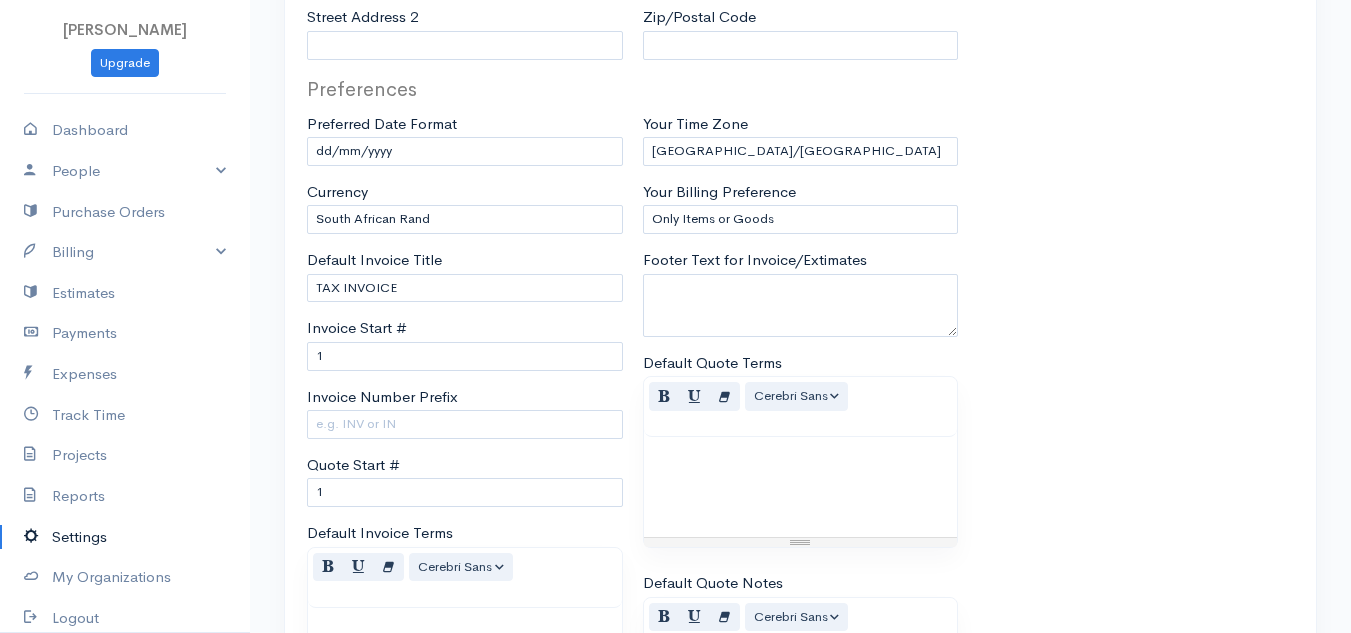 click on "Preferences Preferred Date Format mm-dd-yyyy mm/dd/yyyy dd-mm-yyyy dd/mm/yyyy yyyy-mm-dd yyyy/mm/dd Currency U.S. Dollars Canadian Dollars British Pounds Sterling Euros Australian Dollars Afghani Algerian Dinar Argentine Pesos Armenian Dram Aruban Guilder/Florin Azerbaijanian Manat Bahamian Dollar Bahraini Dinar Balboa Bangladeshi Taka Barbadian Dollars Belarusian Ruble Belize Dollar Bermudian Dollar Bolivar Fuerte Boliviano Botswana Pula Brazilian Reais Brunei Dollar Bulgarian Lev Burmese Kyat Burundi Franc Cape Verde Escudo Cayman Islands Dollar CFA Franc BCEAO CFP Franc Chilean Peso Chinese Renminbi Columbian Pesos Congolese Franc Cordoba Oro Costa Rican Colones Croatian Kuna Cuban Peso Czech Koruna Dalasi Danish Kroner Denar Djibouti Franc Dobra Dominican Peso Dong East Caribbean Dollar Egyptian Pound Ethiopian Birr Falkland Islands Pound Fiji Dollar Ghanaian Cedi Gibraltar Pound Gourde Guarani Guinea Franc Guyana Dollar Hong Kong Dollars Hungarian Forint Icelandic Krónur Indian Rupees Indonesian Rupiah" at bounding box center (800, 610) 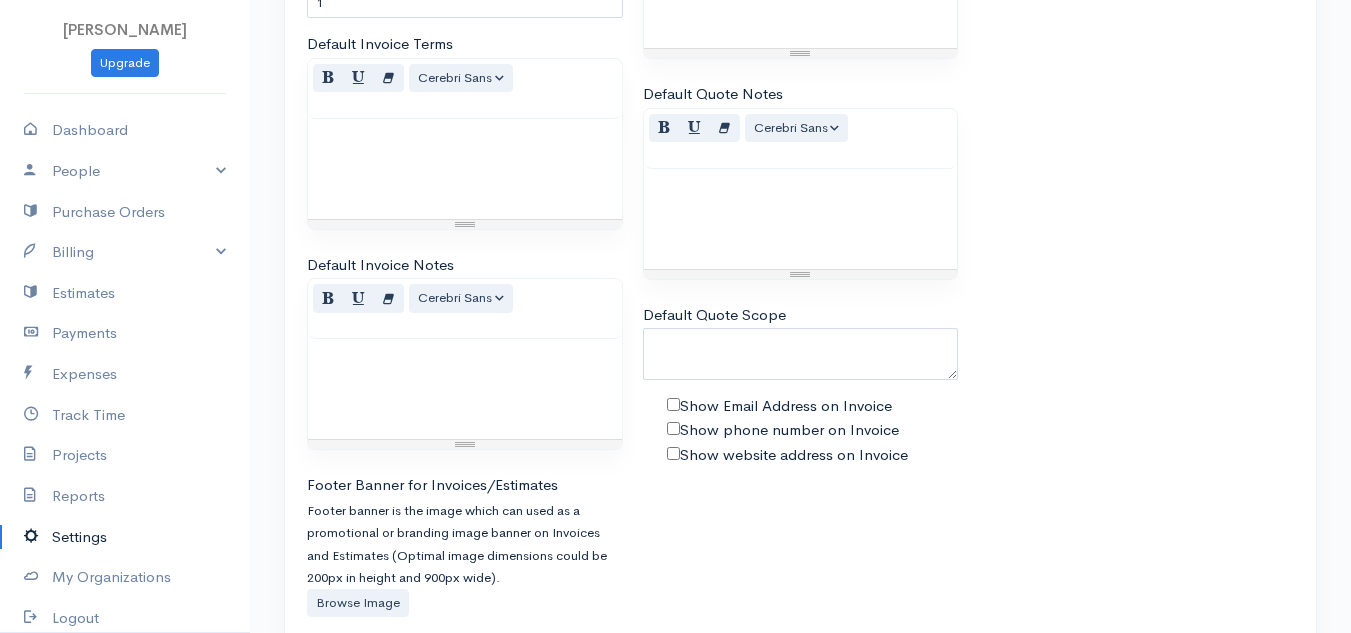 scroll, scrollTop: 1408, scrollLeft: 0, axis: vertical 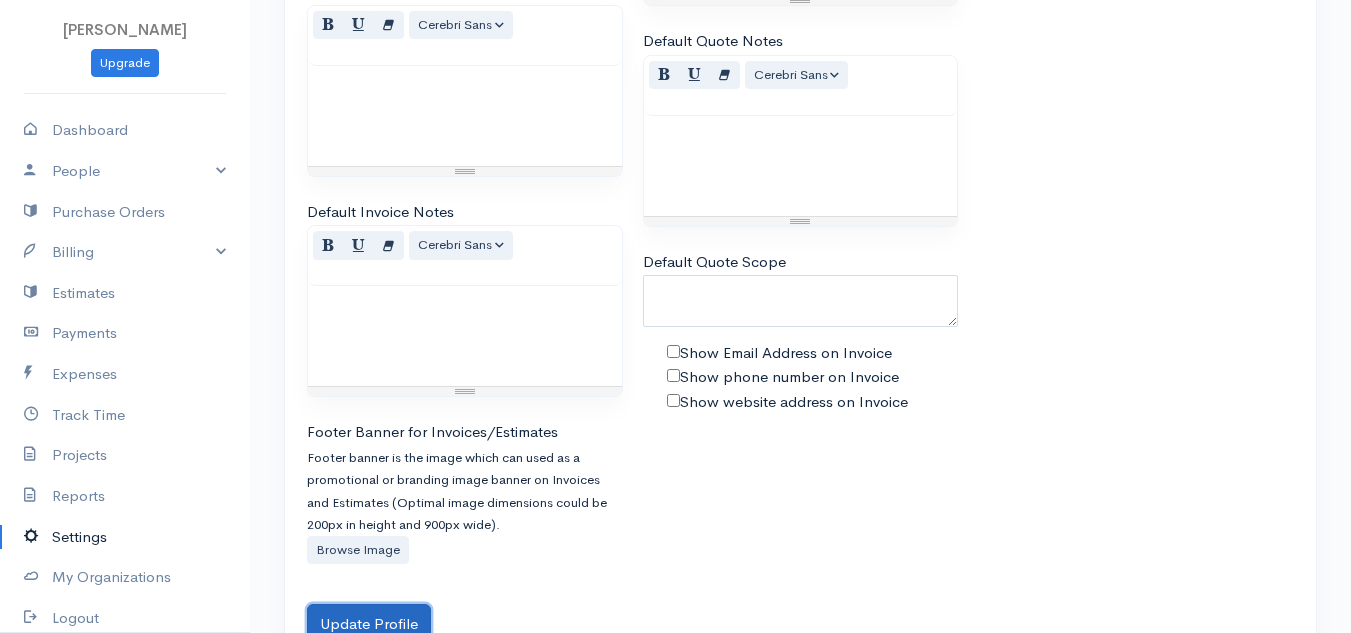 click on "Update Profile" at bounding box center (369, 624) 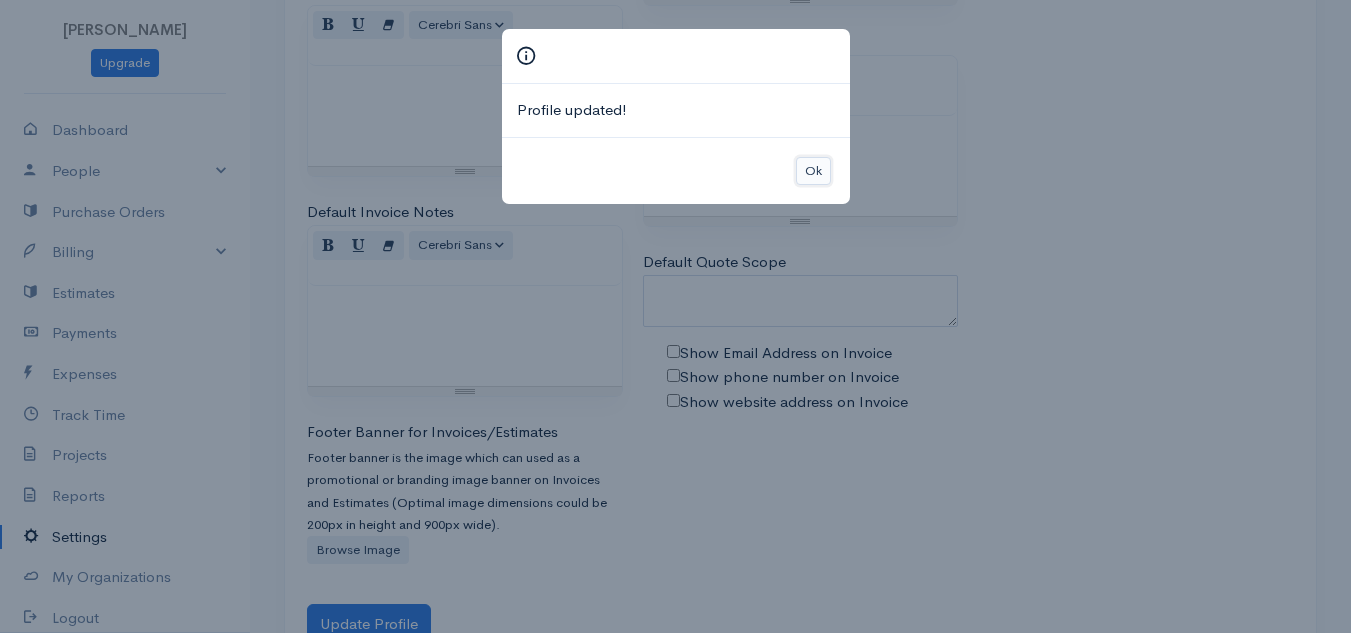 click on "Ok" at bounding box center [813, 171] 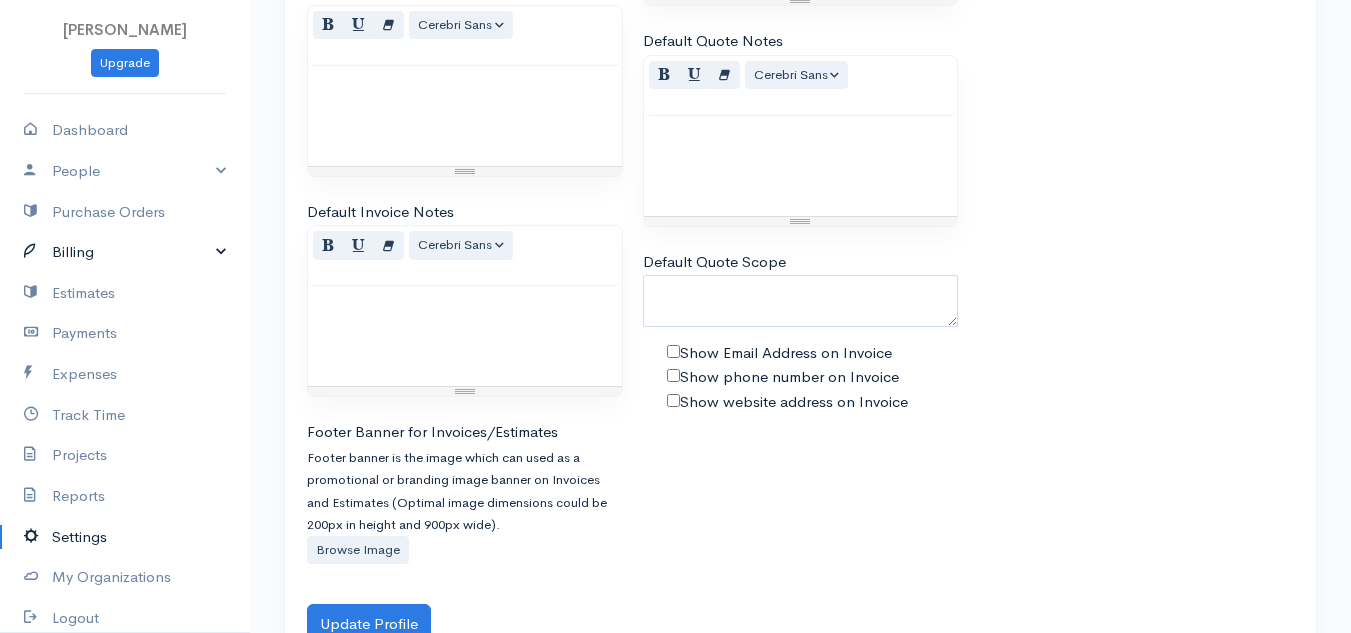 click on "Billing" at bounding box center [125, 252] 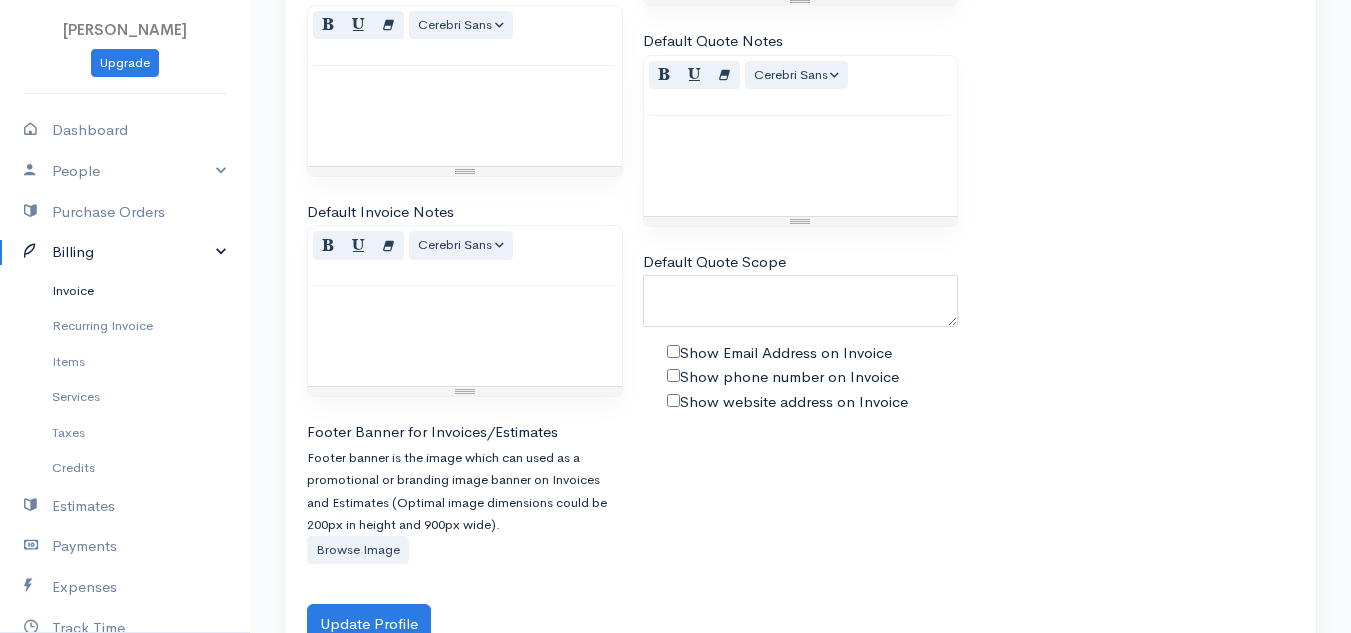 click on "Invoice" at bounding box center [125, 291] 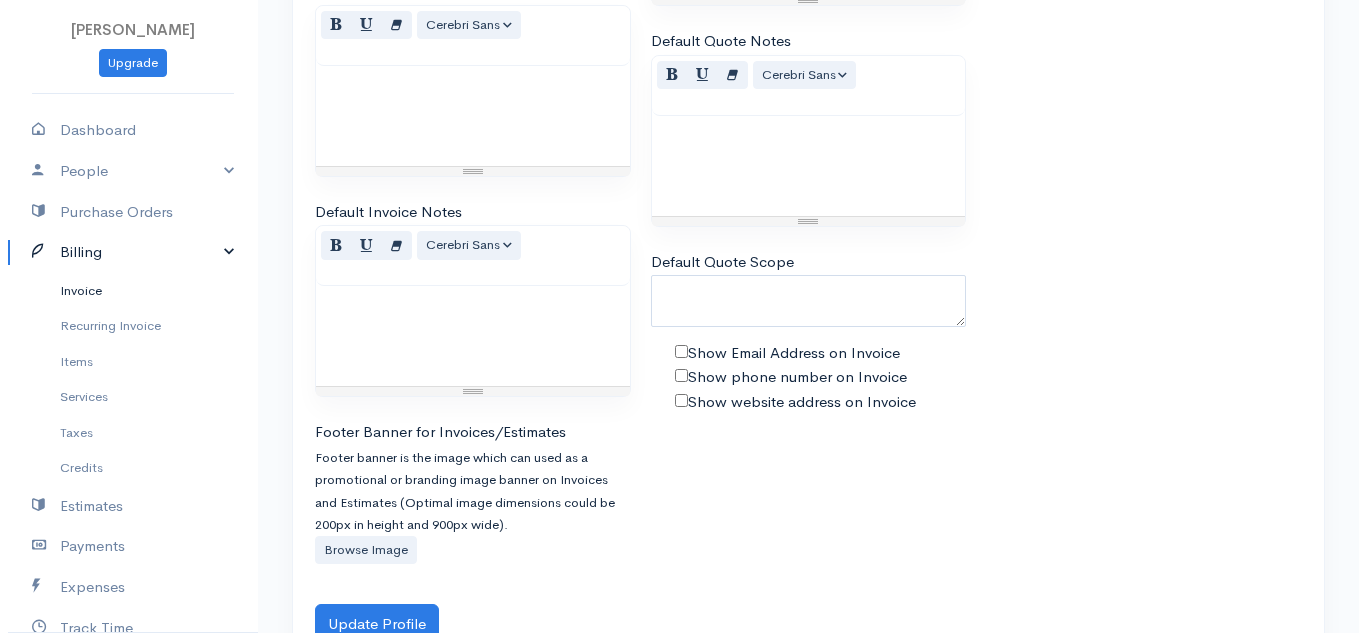 scroll, scrollTop: 0, scrollLeft: 0, axis: both 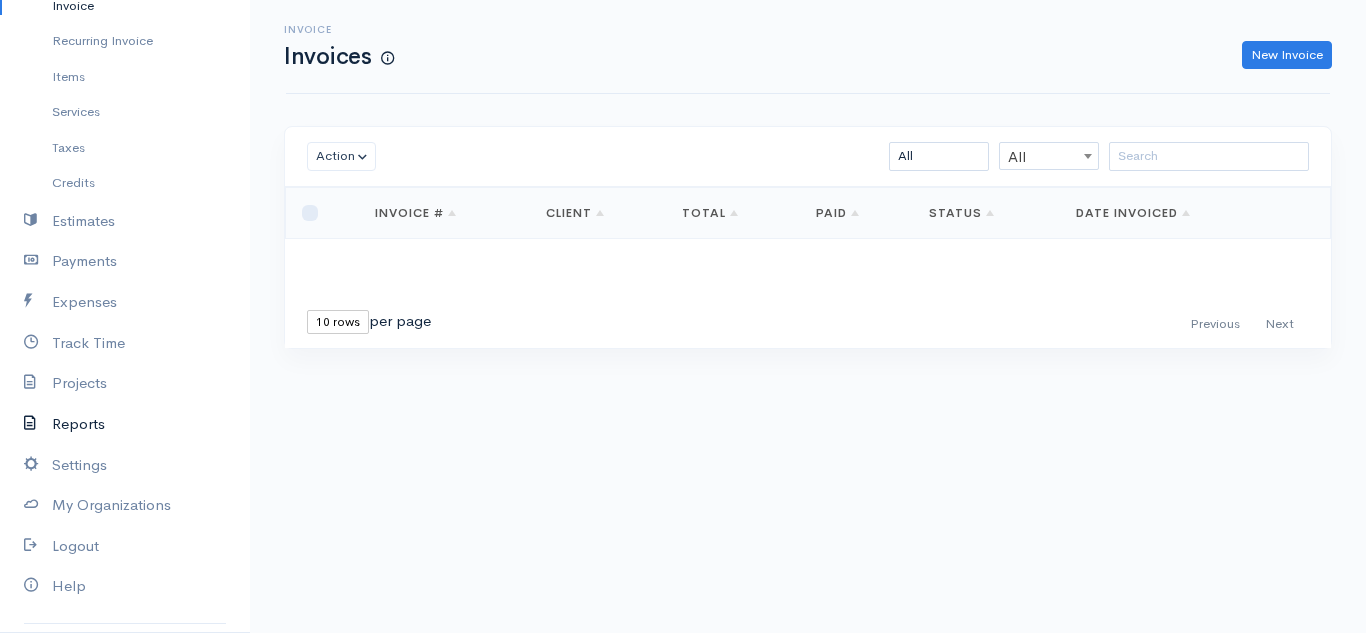 click on "Reports" at bounding box center (125, 424) 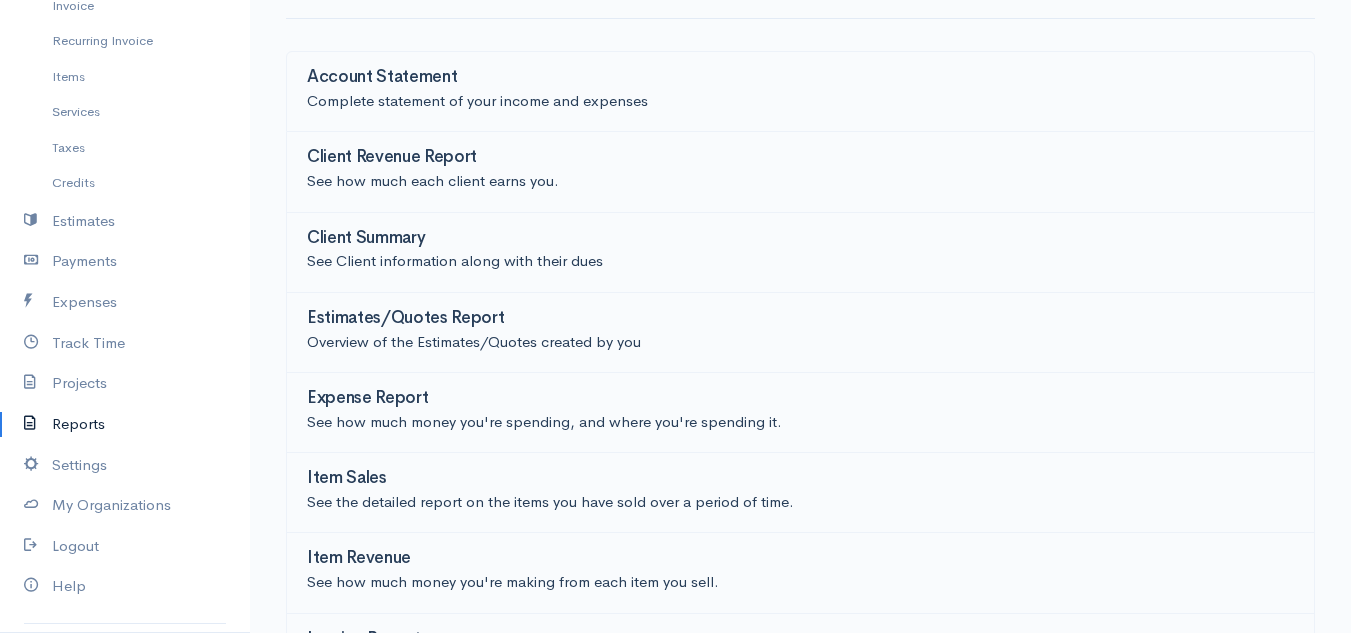 scroll, scrollTop: 457, scrollLeft: 0, axis: vertical 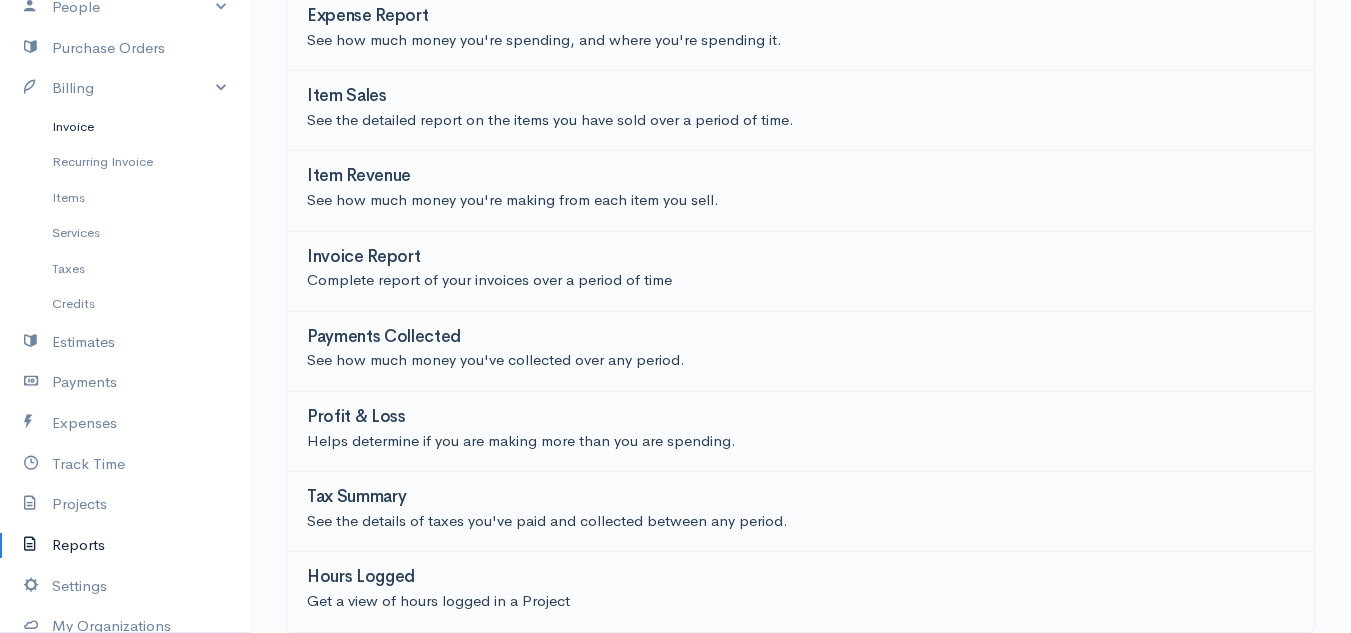 click on "Invoice" at bounding box center [125, 127] 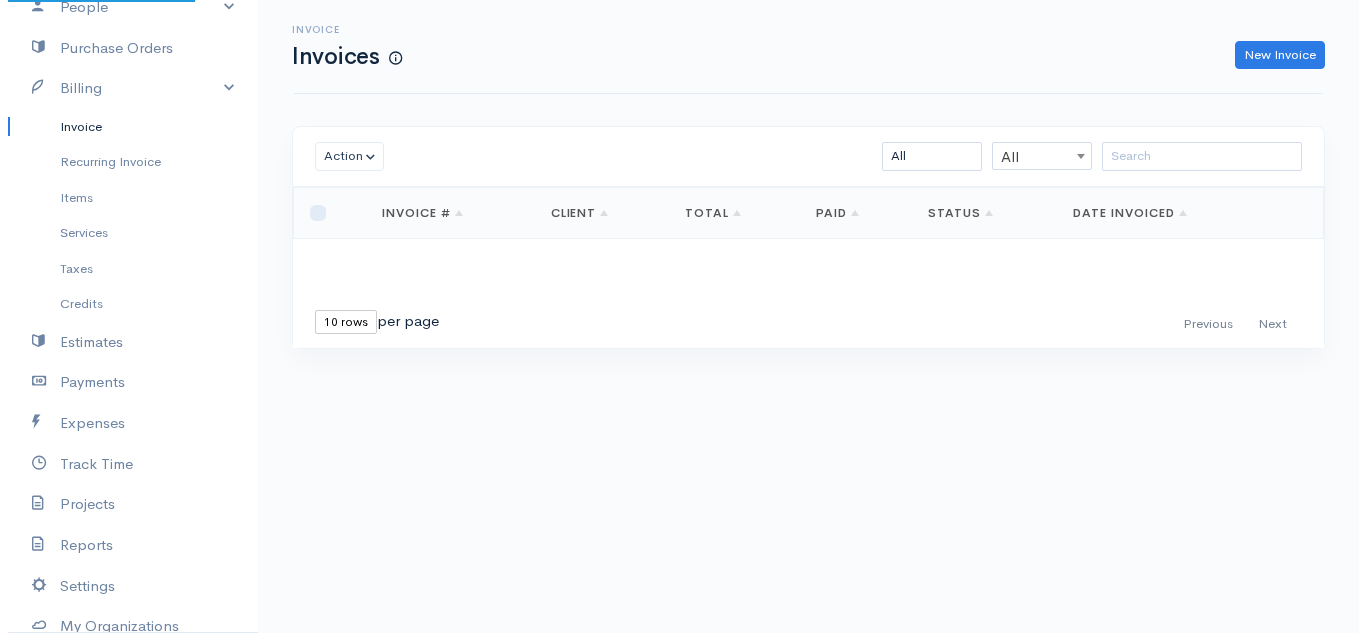 scroll, scrollTop: 0, scrollLeft: 0, axis: both 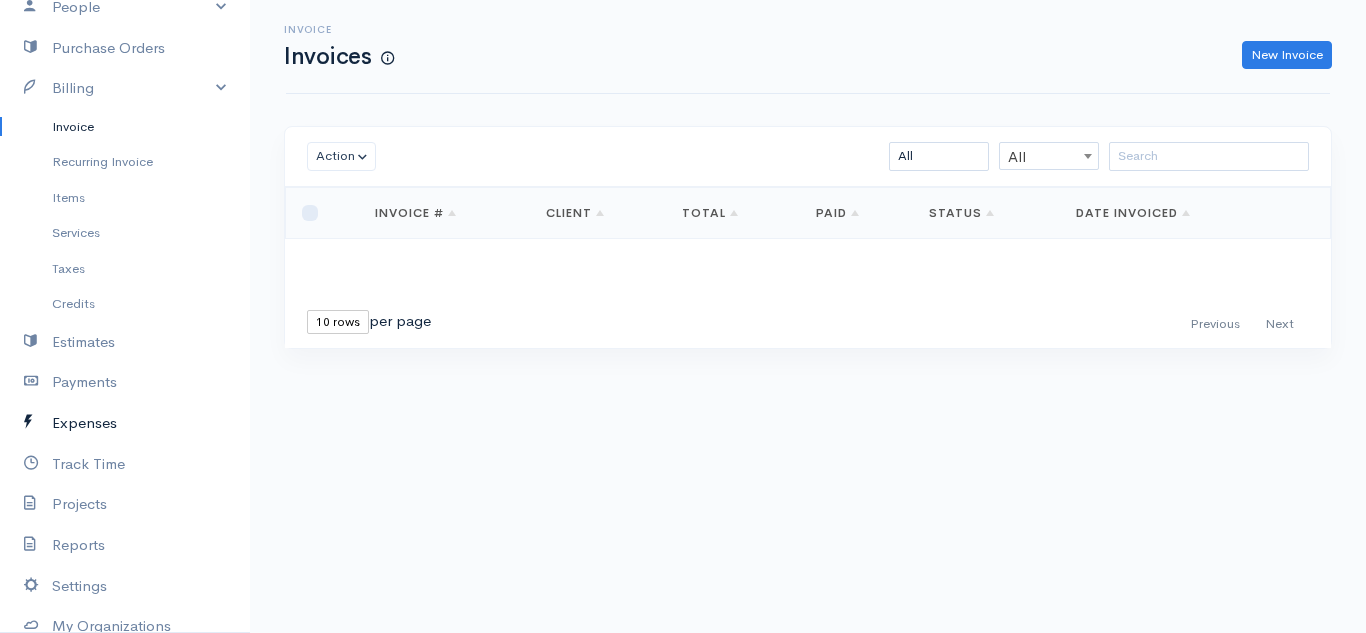 click on "Expenses" at bounding box center [125, 423] 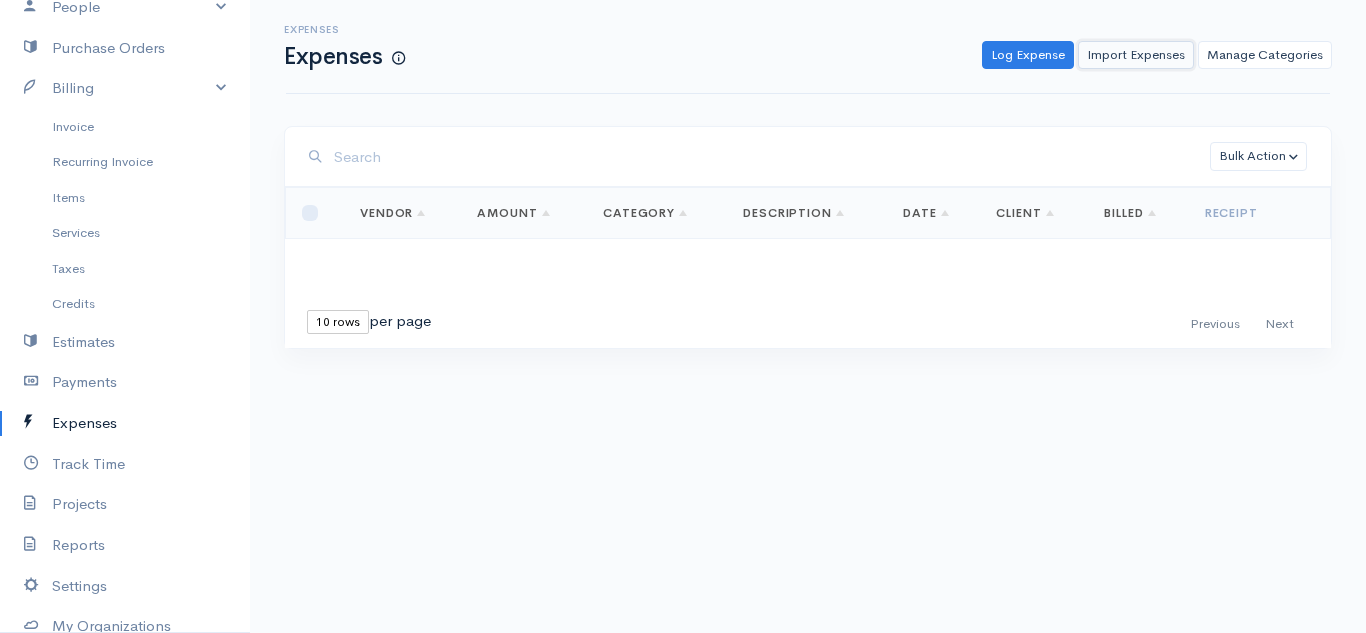 click on "Import Expenses" at bounding box center [1136, 55] 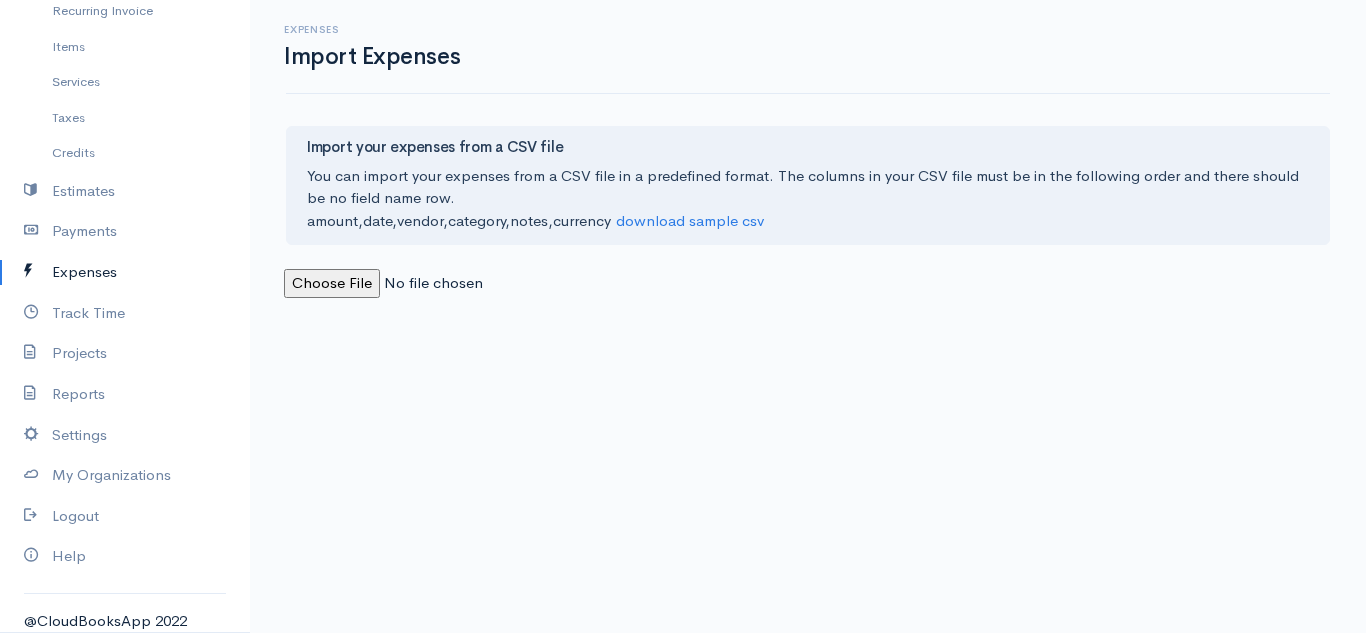 scroll, scrollTop: 0, scrollLeft: 0, axis: both 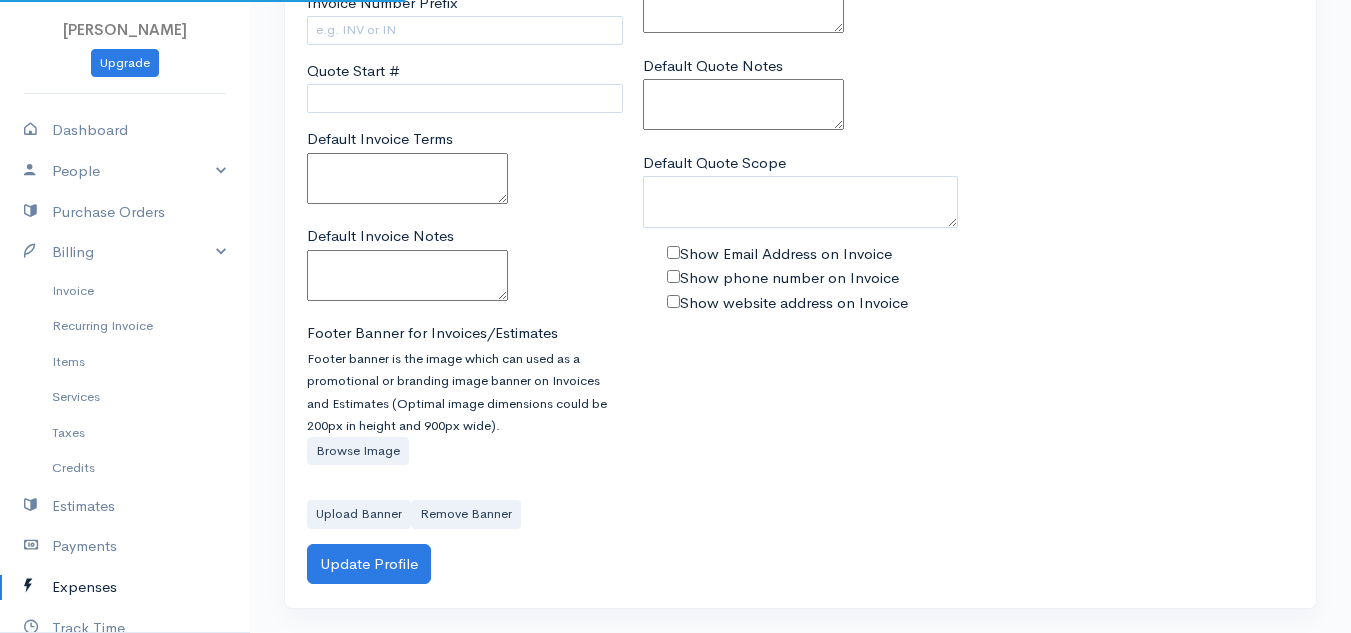 type on "Fifth Wheel" 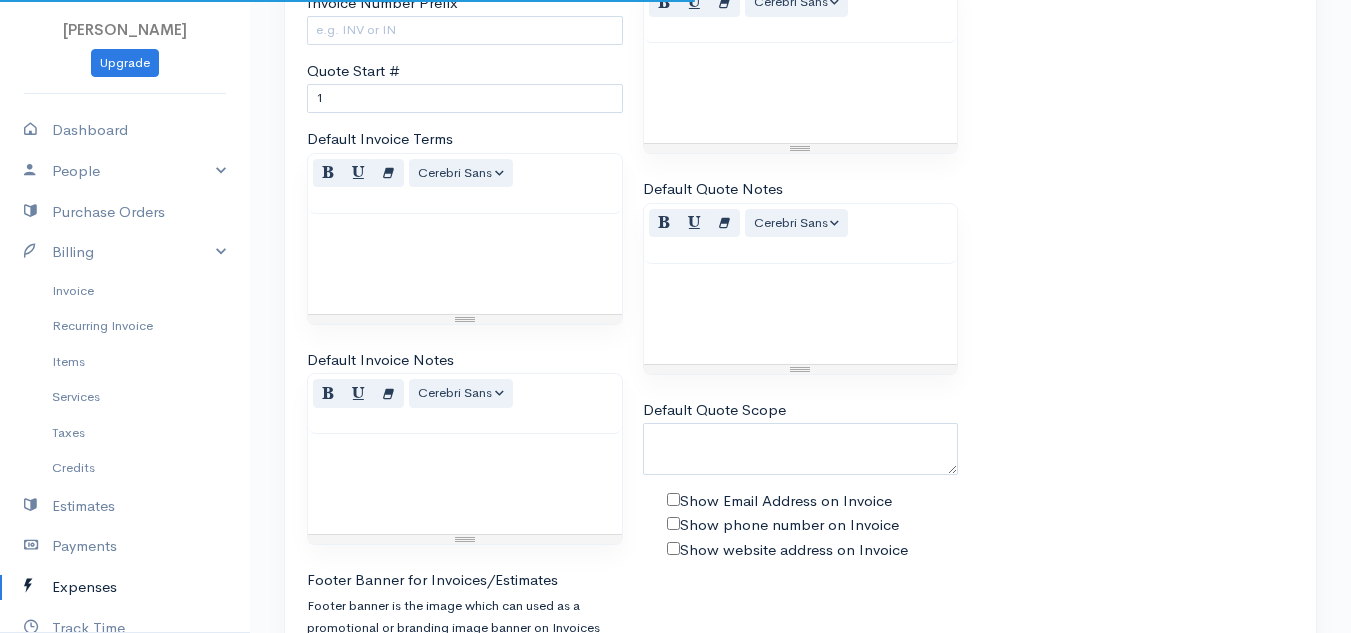 select on "ZAR" 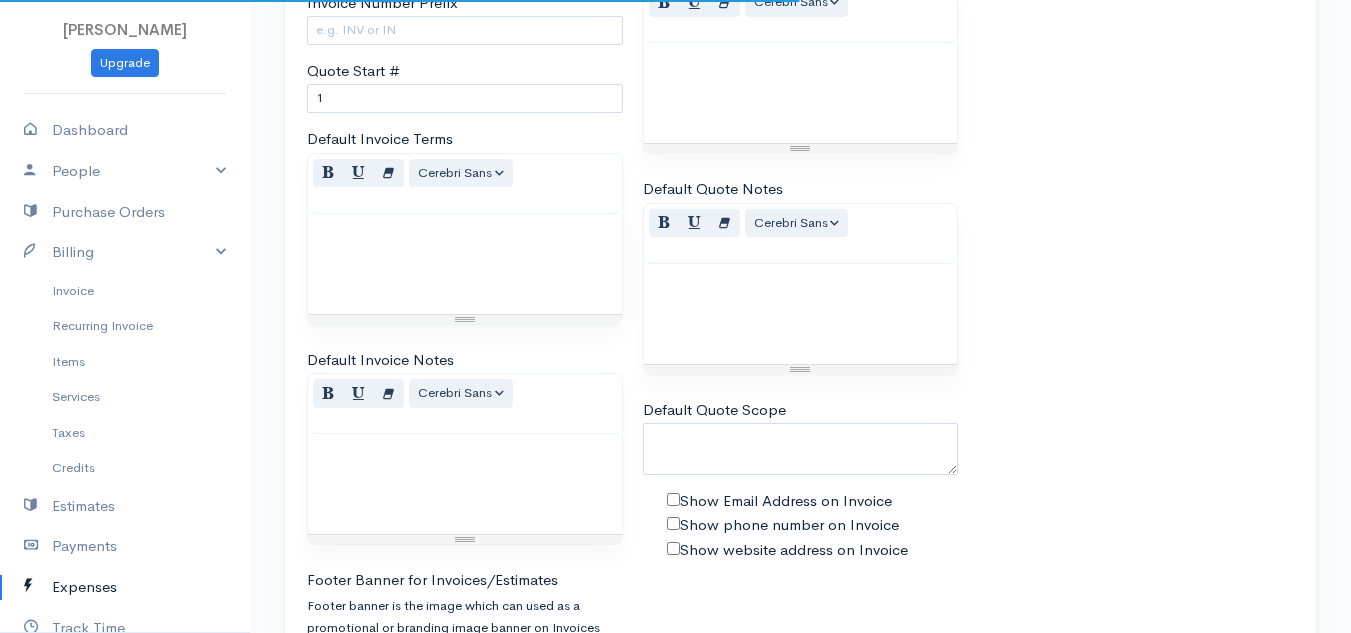 select on "South Africa" 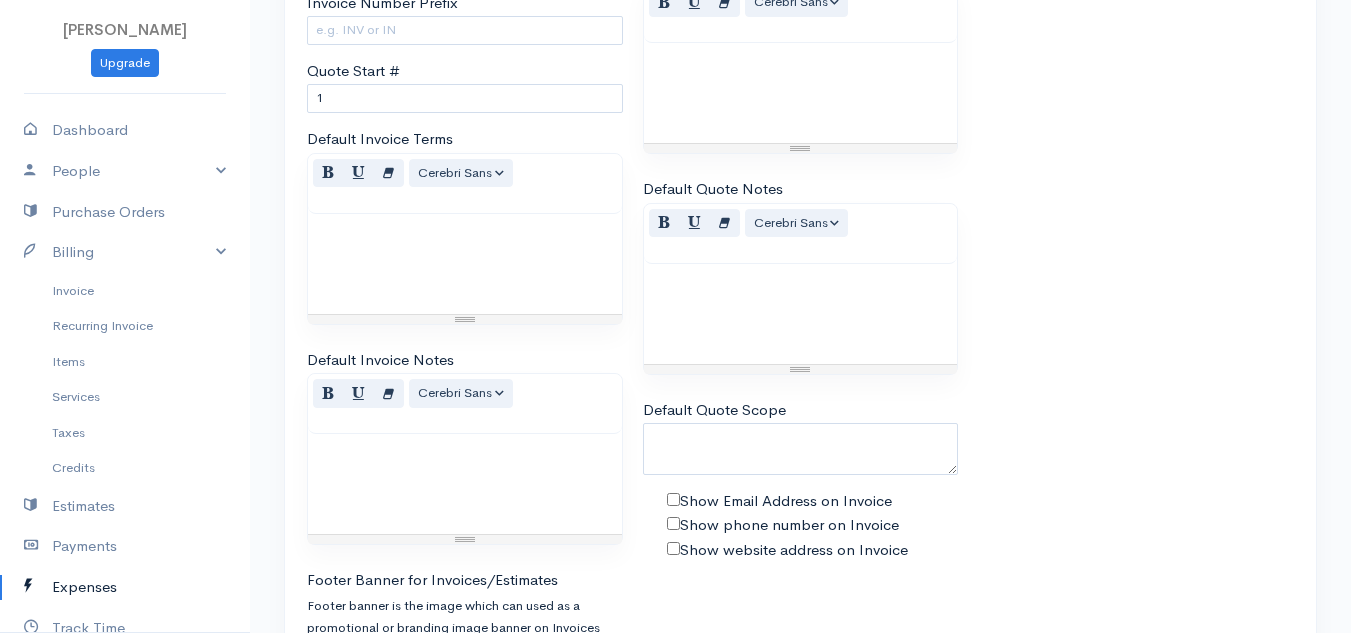 scroll, scrollTop: 0, scrollLeft: 0, axis: both 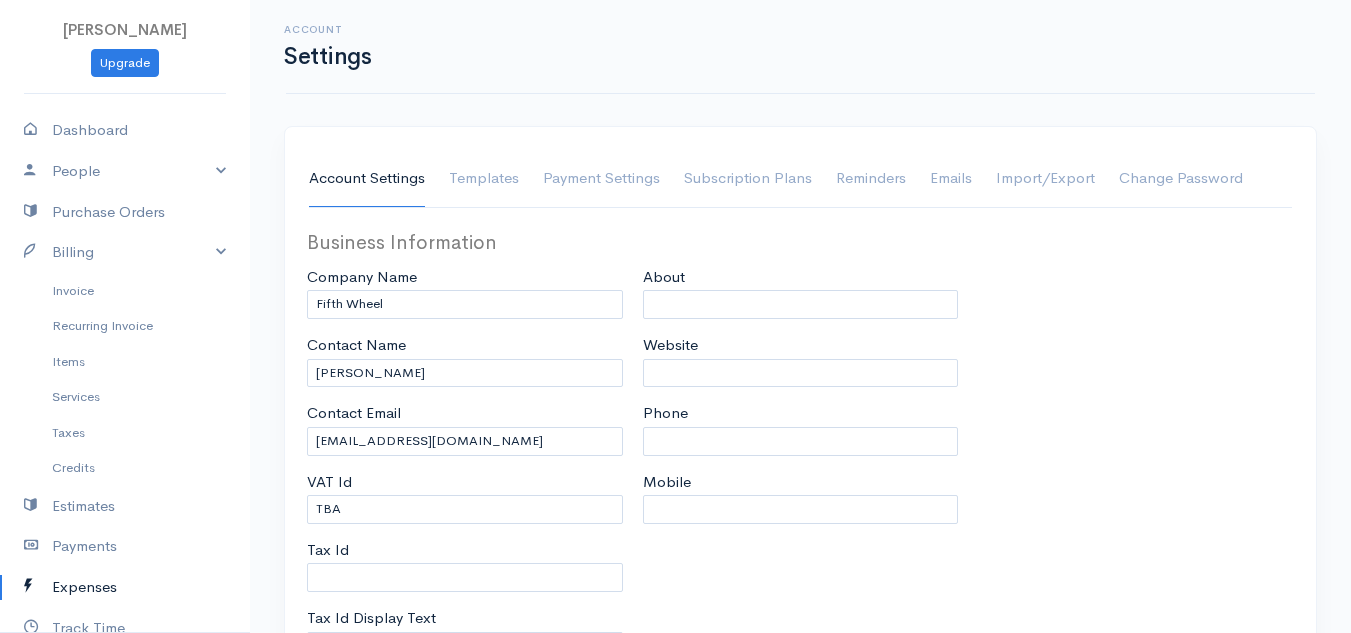 select on "365" 